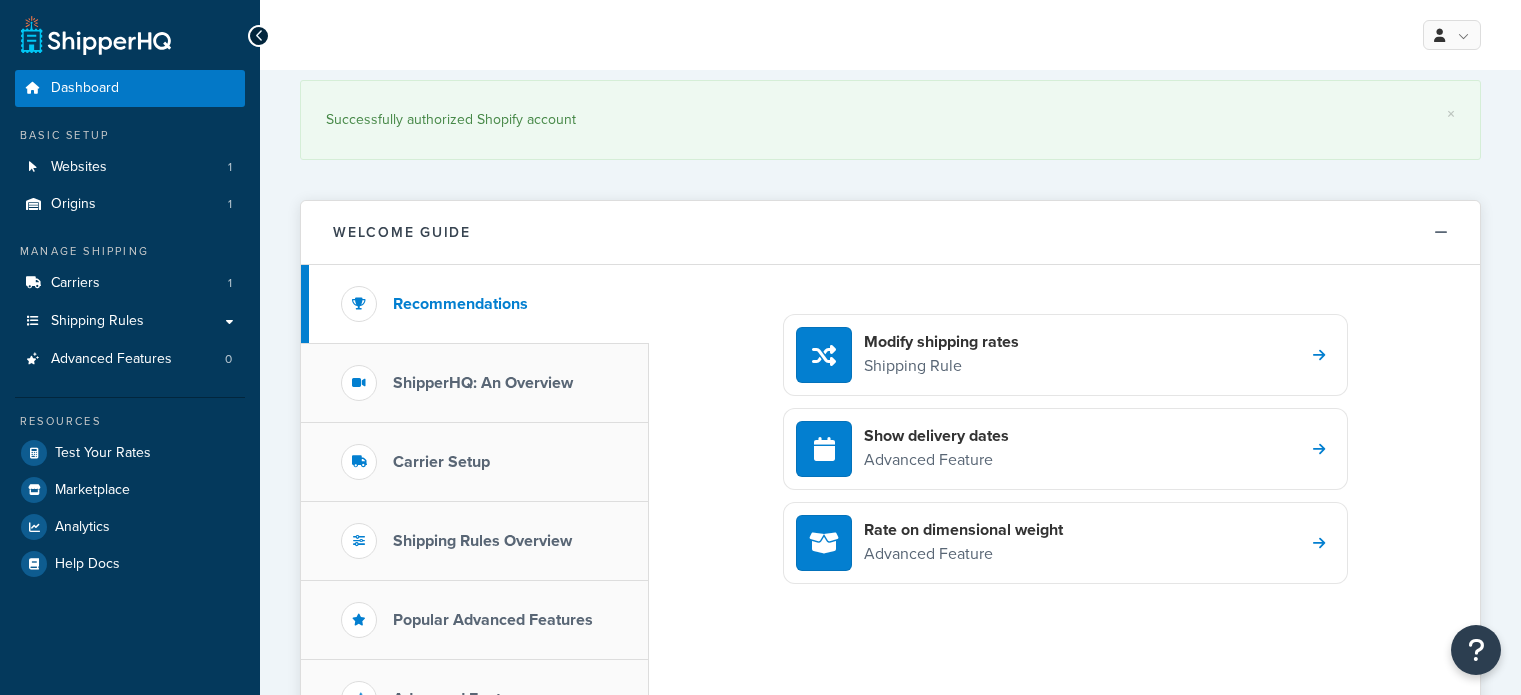scroll, scrollTop: 0, scrollLeft: 0, axis: both 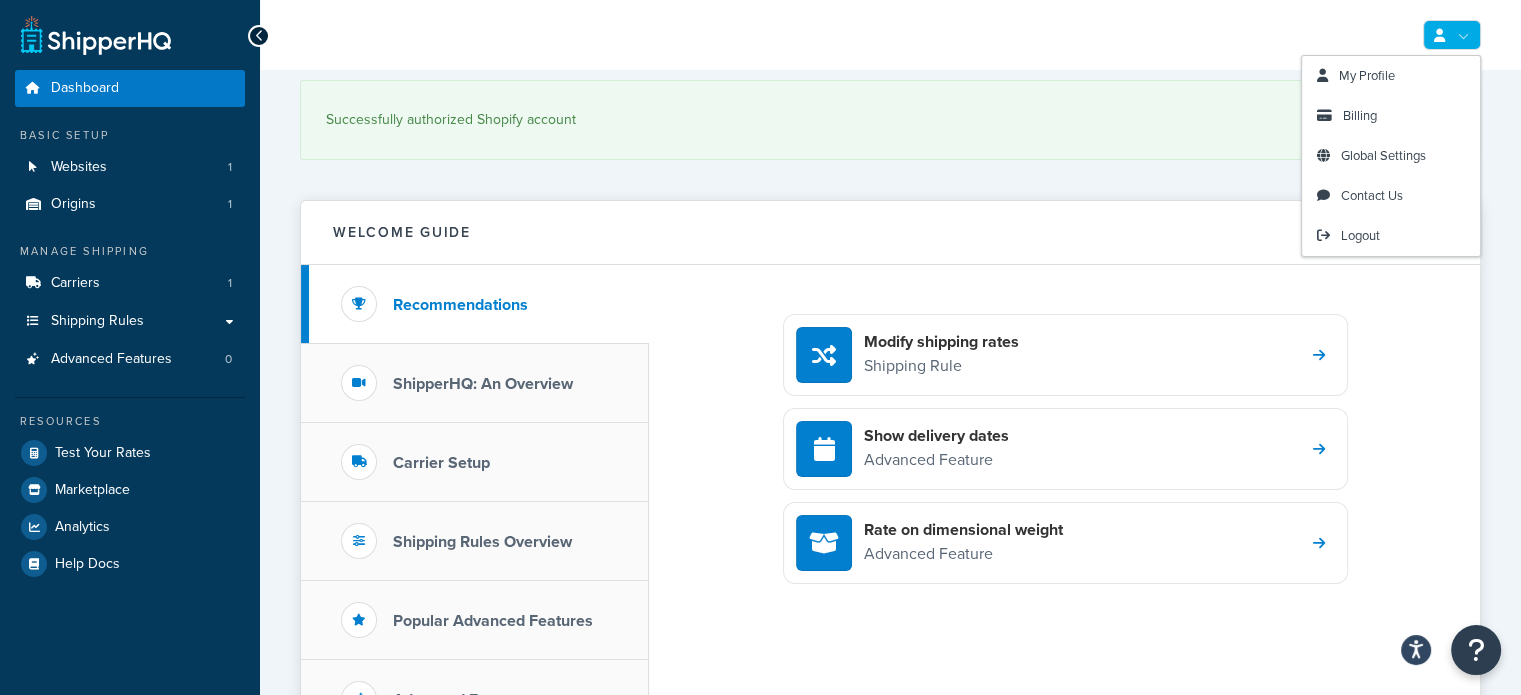 click at bounding box center (1452, 35) 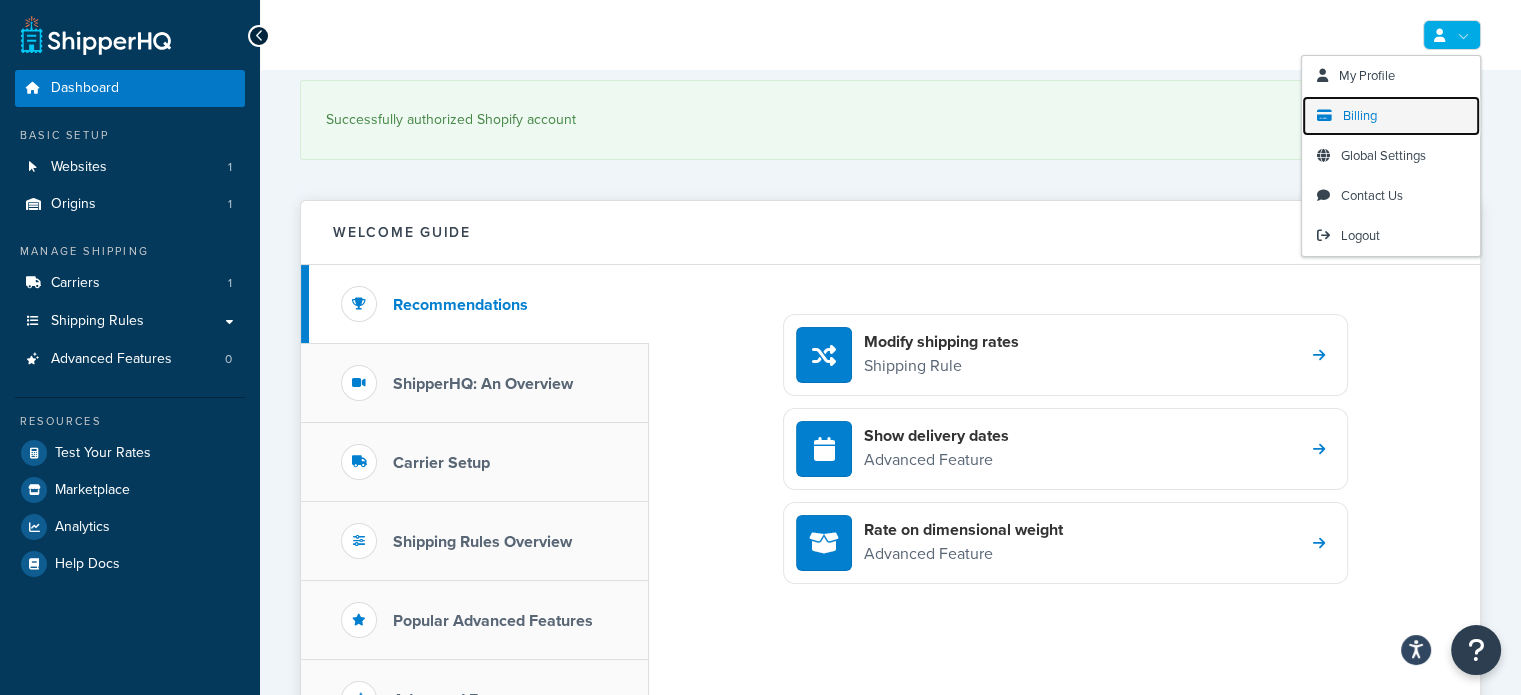 click on "Billing" at bounding box center [1391, 116] 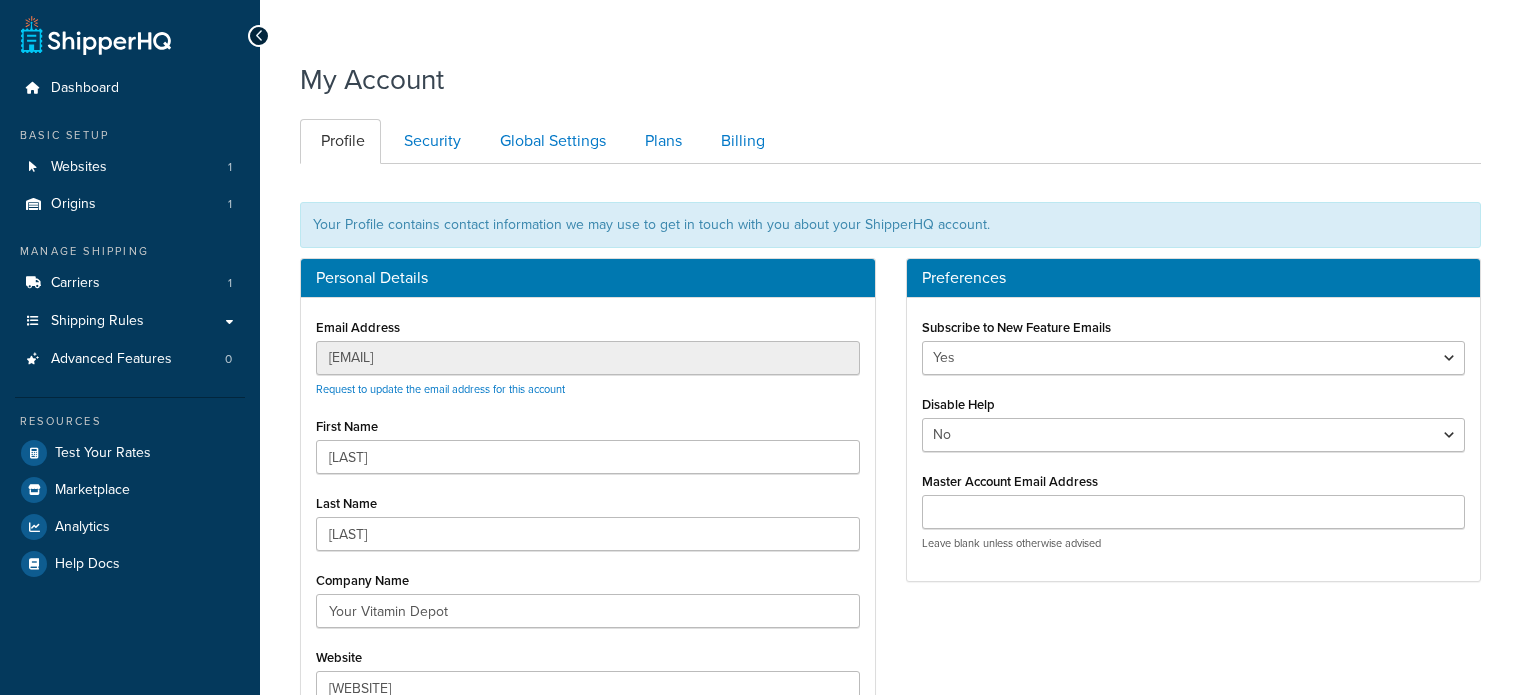 scroll, scrollTop: 0, scrollLeft: 0, axis: both 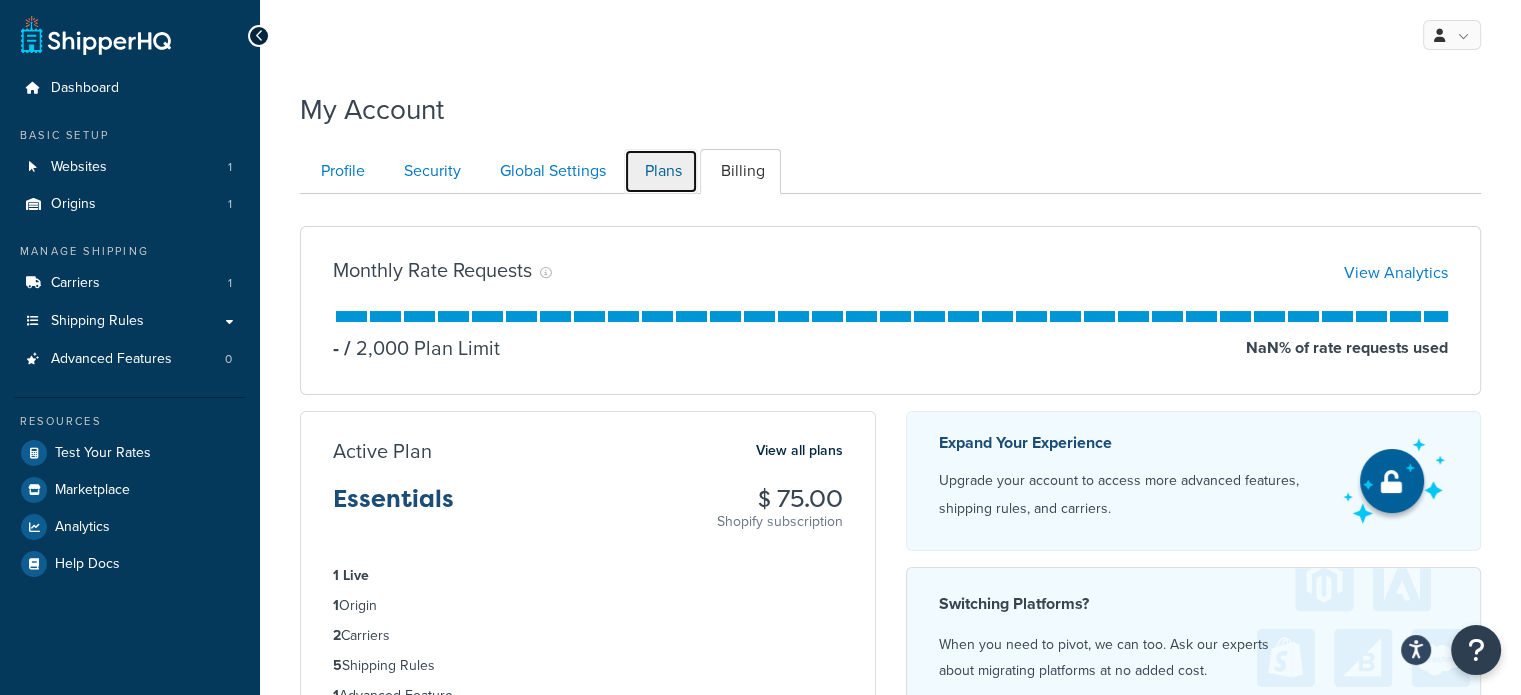 click on "Plans" at bounding box center (661, 171) 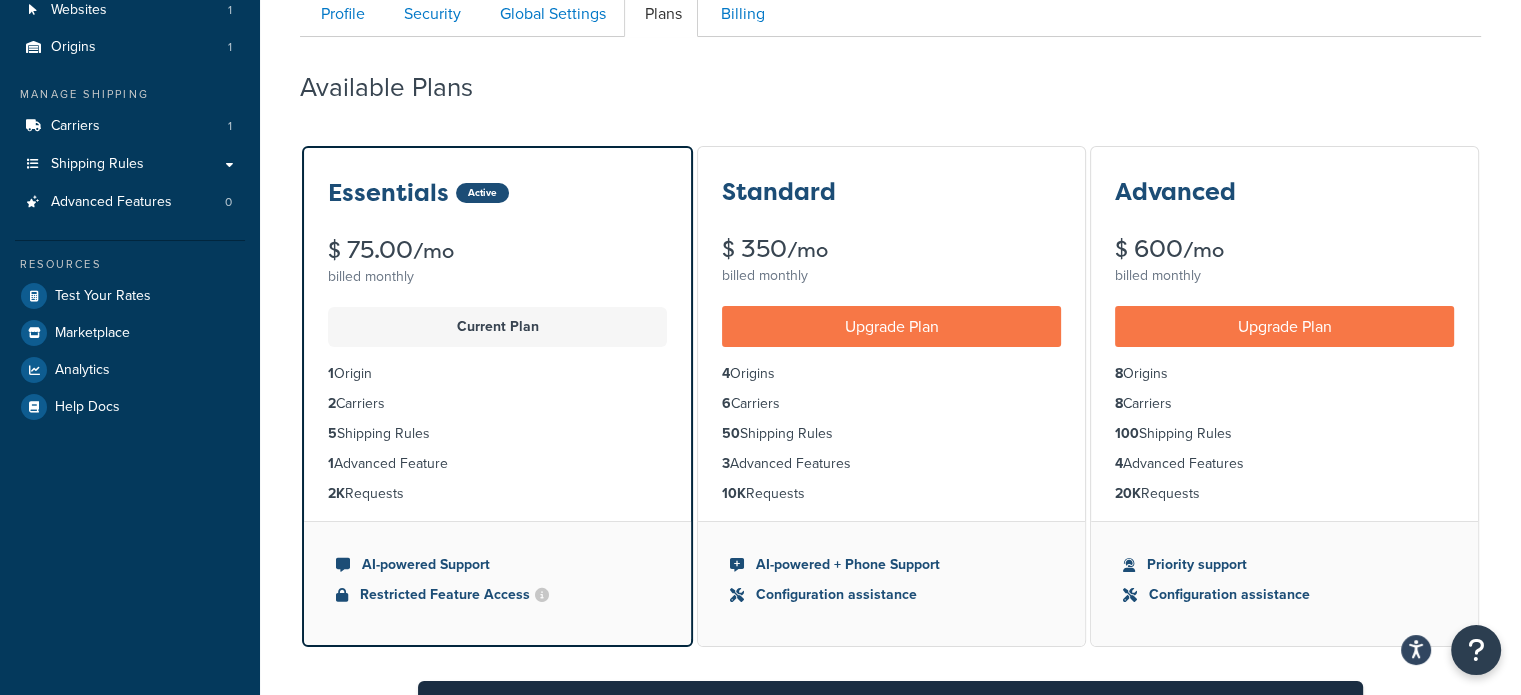 scroll, scrollTop: 0, scrollLeft: 0, axis: both 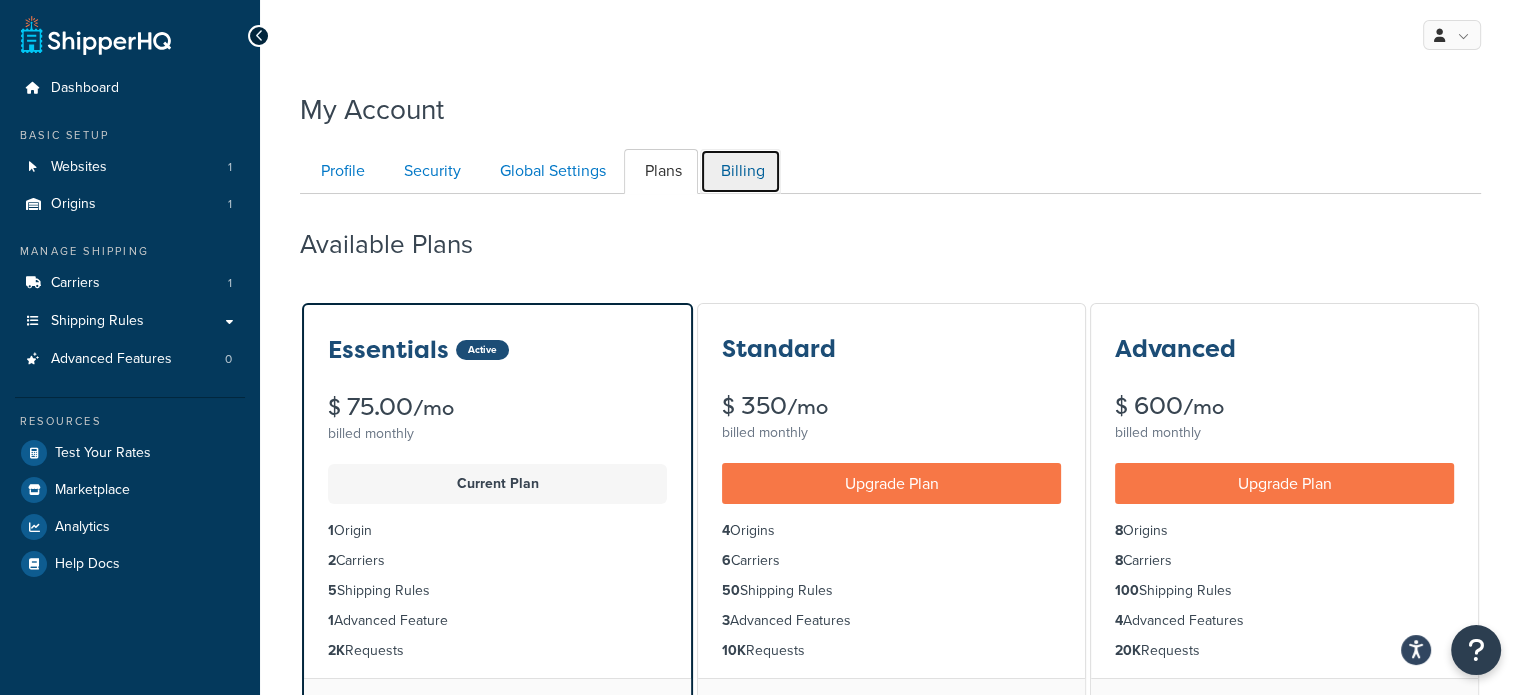 click on "Billing" at bounding box center [740, 171] 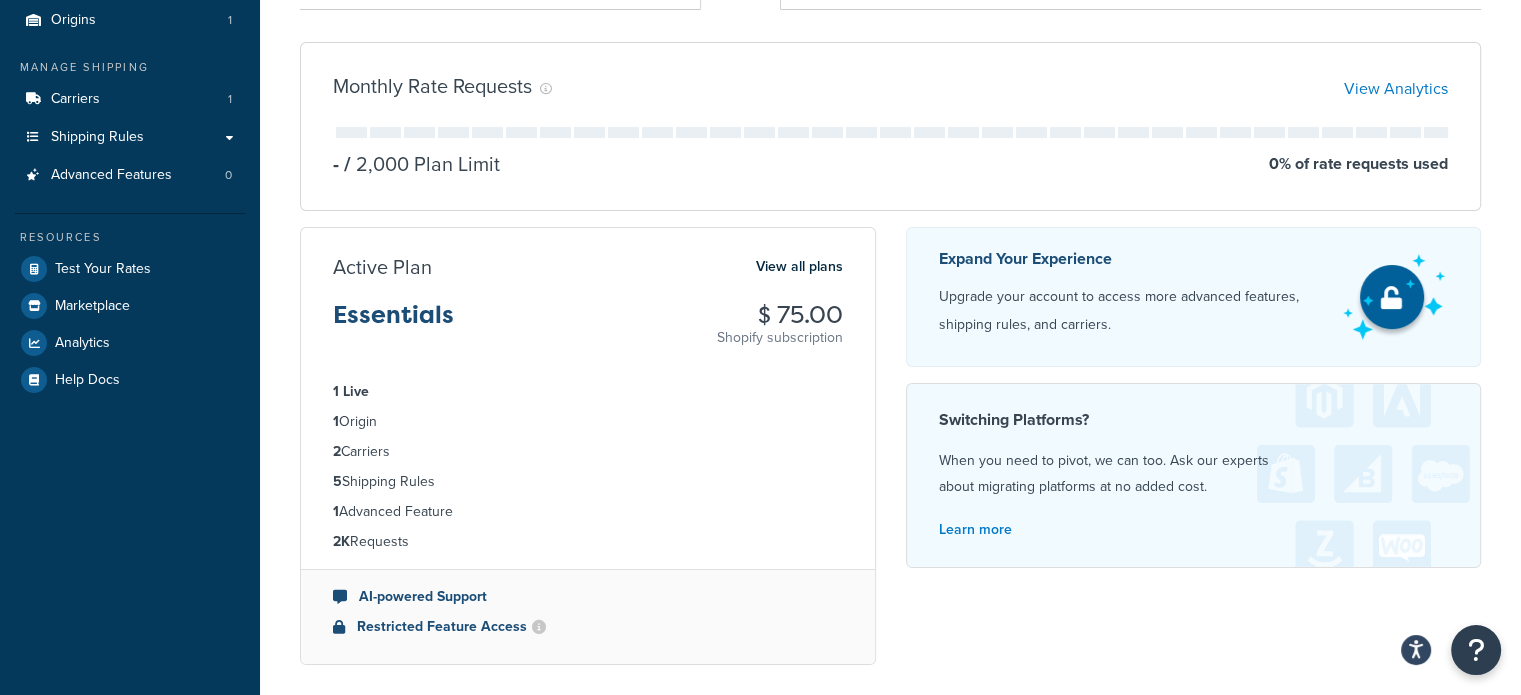 scroll, scrollTop: 0, scrollLeft: 0, axis: both 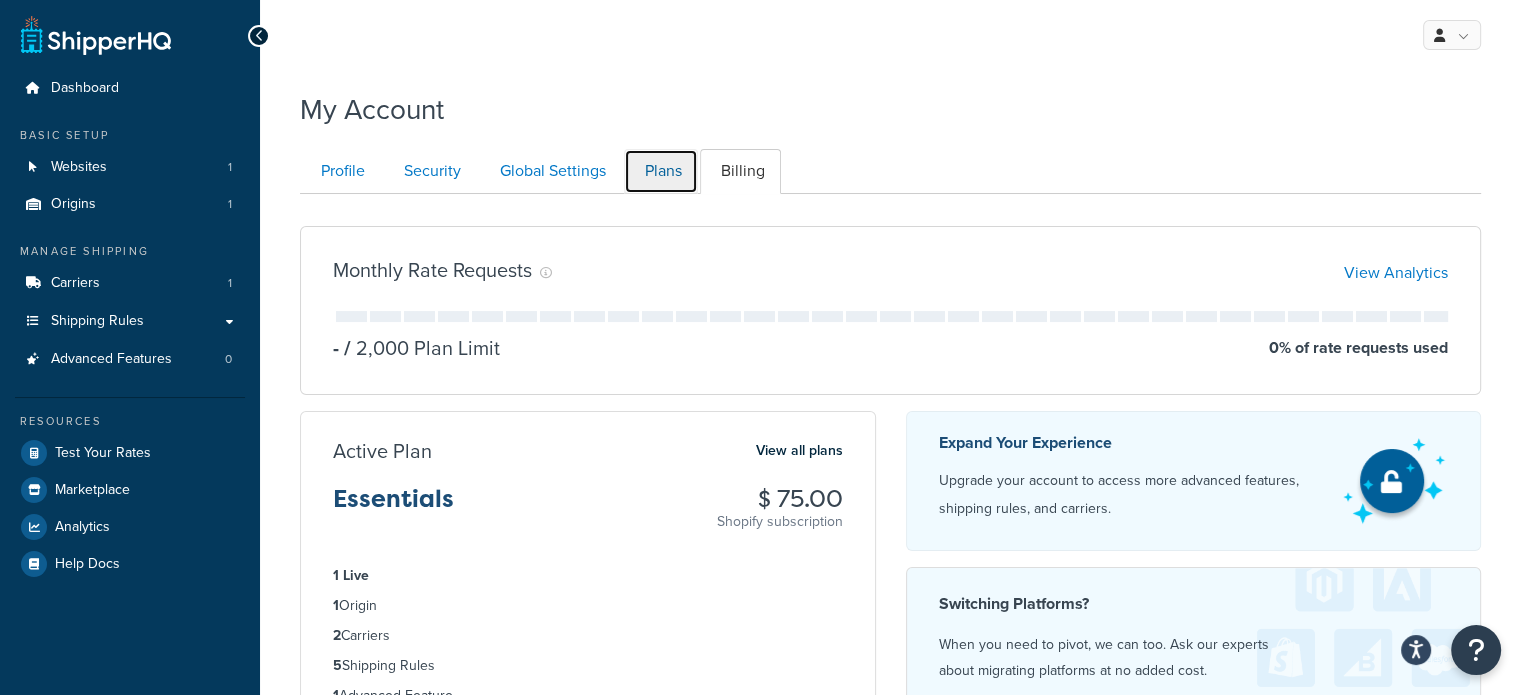 click on "Plans" at bounding box center (661, 171) 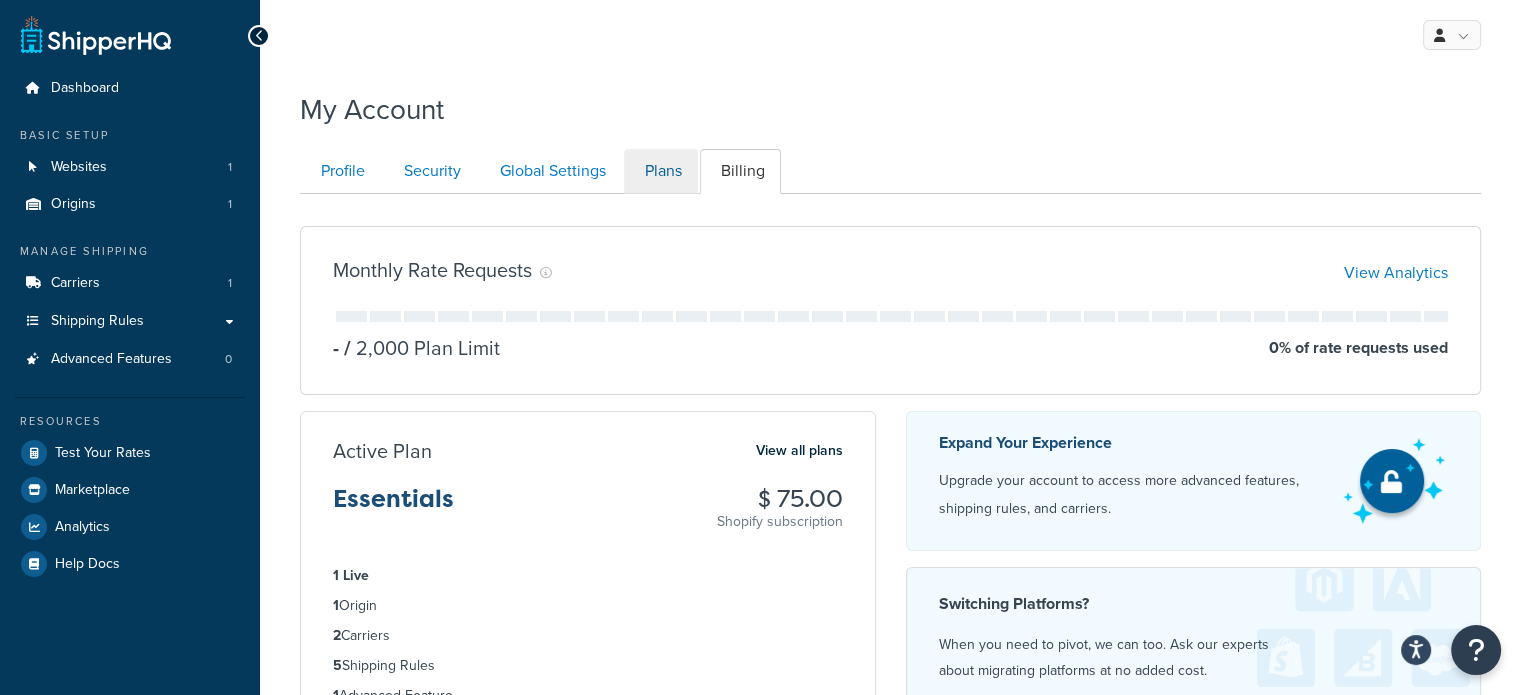 scroll, scrollTop: 193, scrollLeft: 0, axis: vertical 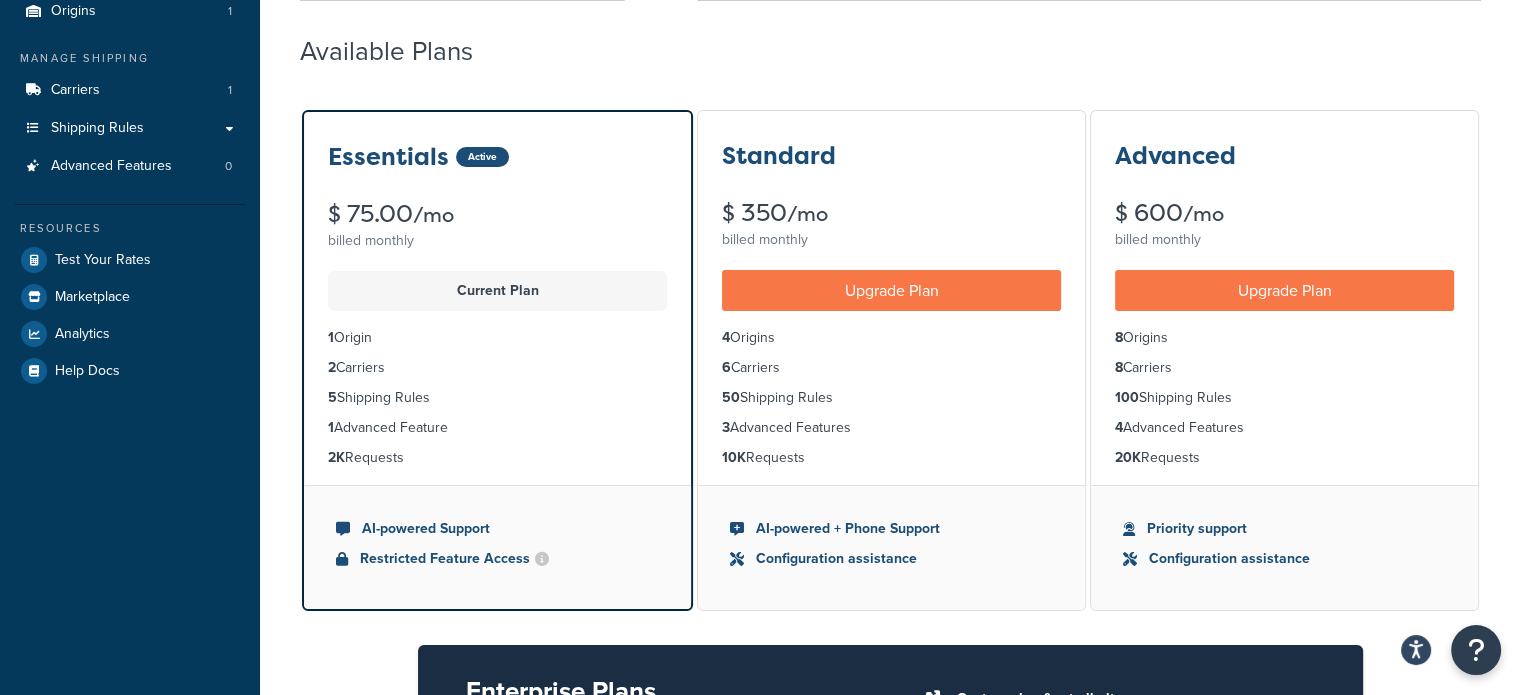 click on "Current Plan" at bounding box center [497, 291] 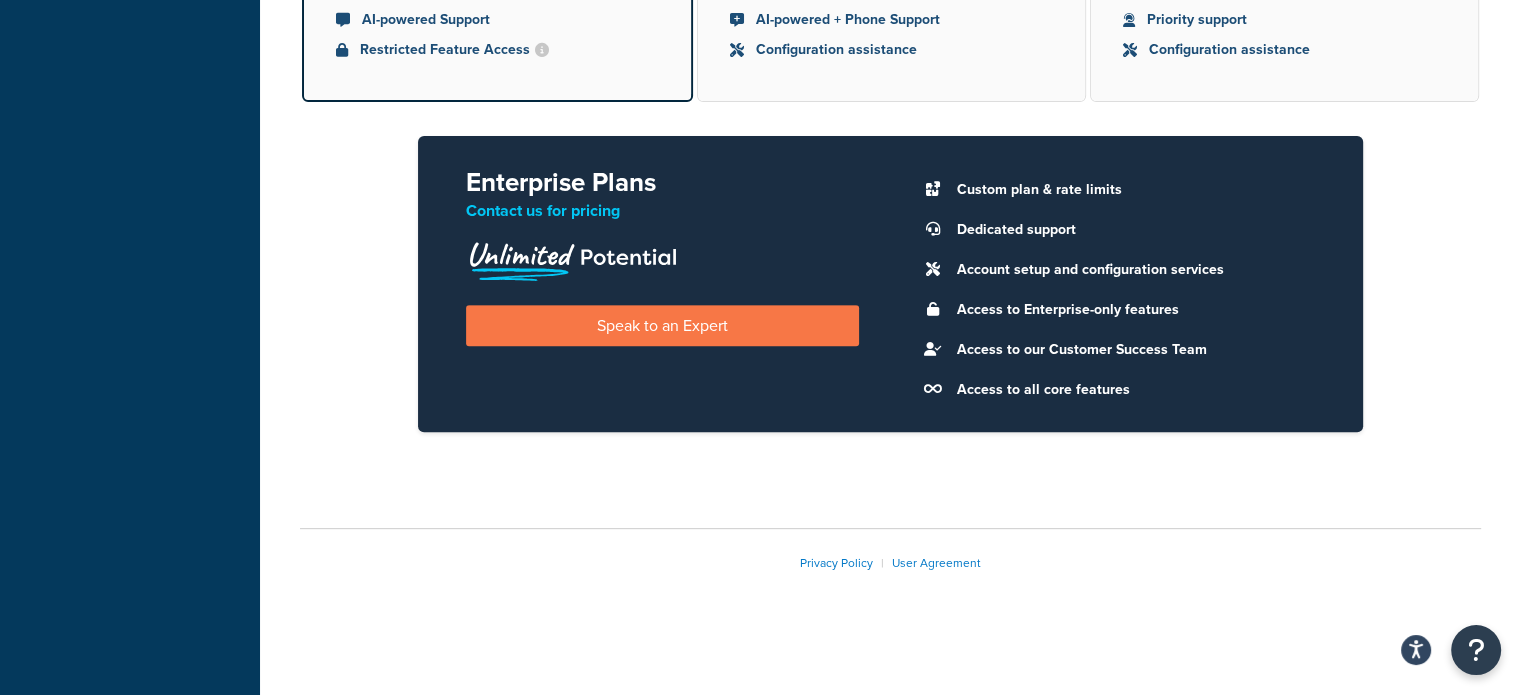 scroll, scrollTop: 701, scrollLeft: 0, axis: vertical 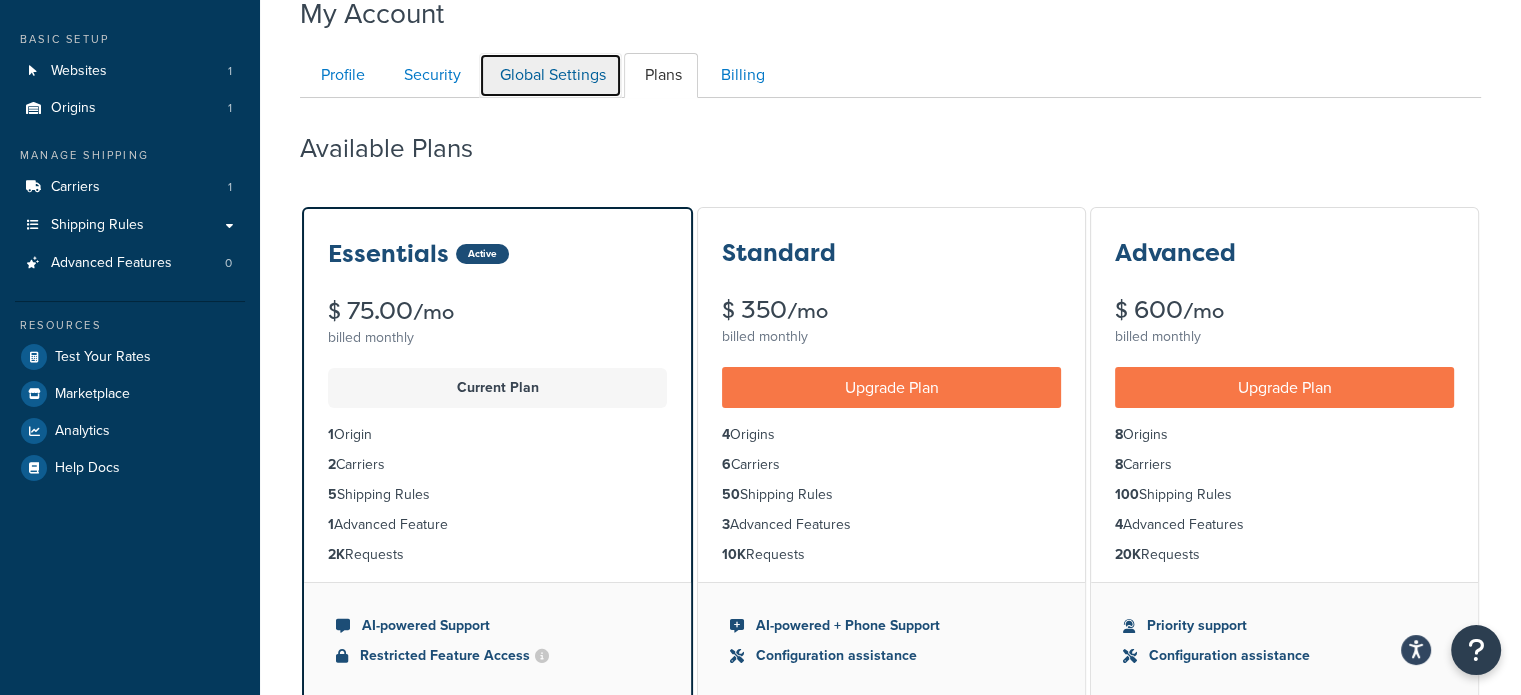 click on "Global Settings" at bounding box center [550, 75] 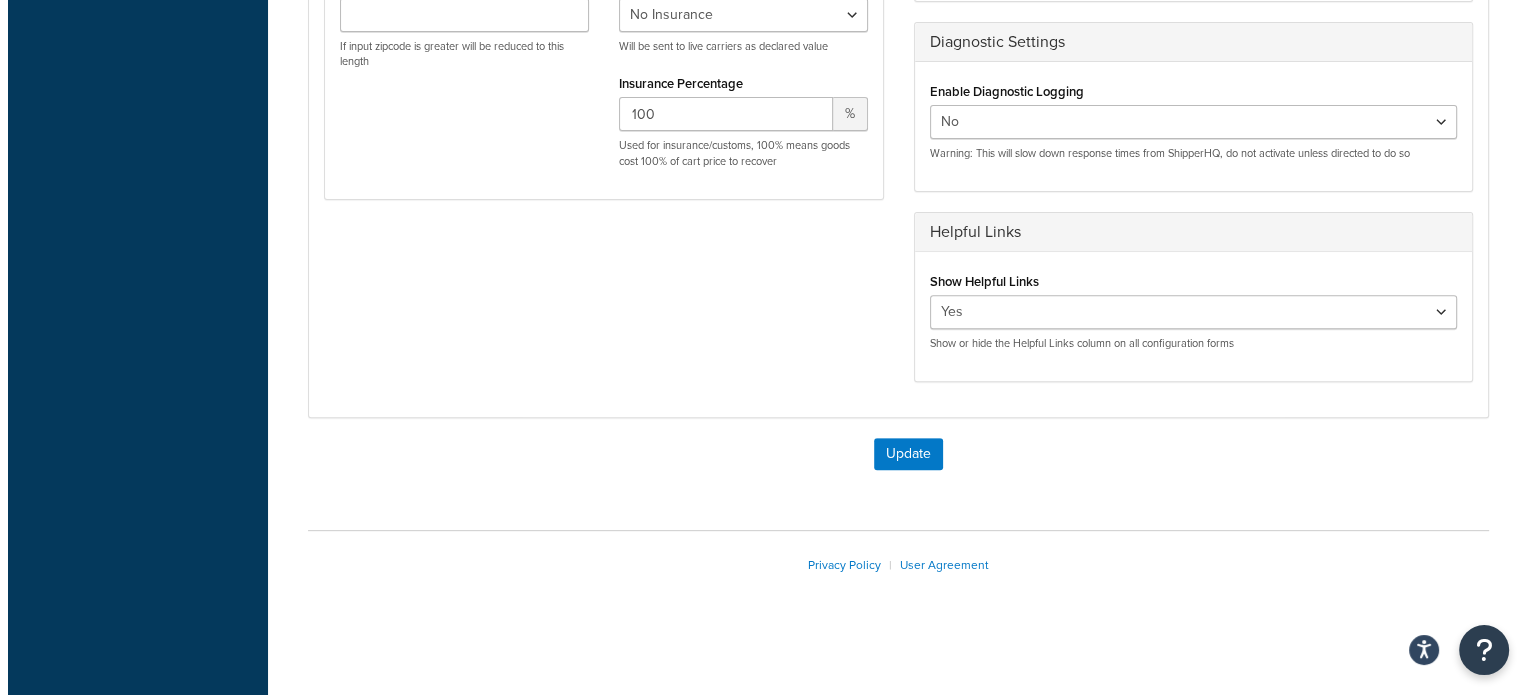 scroll, scrollTop: 0, scrollLeft: 0, axis: both 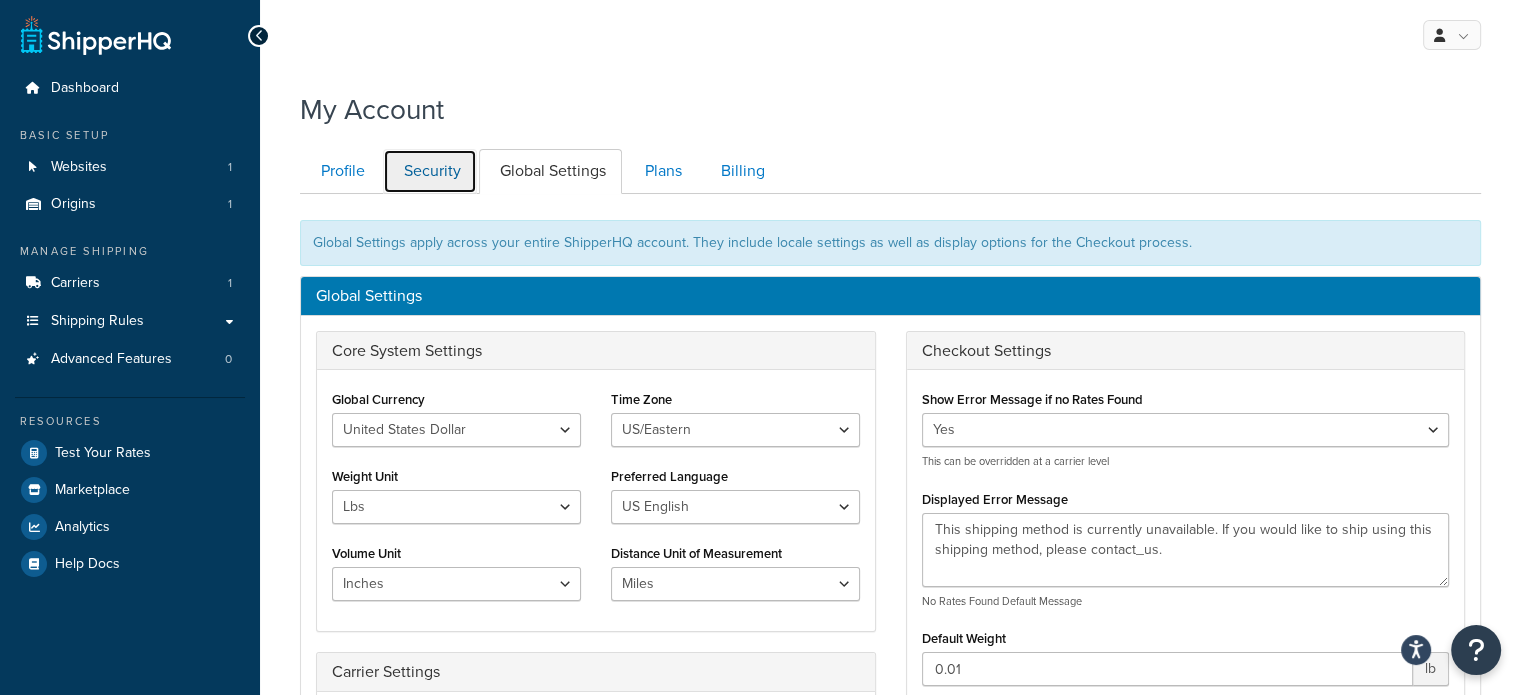 click on "Security" at bounding box center [430, 171] 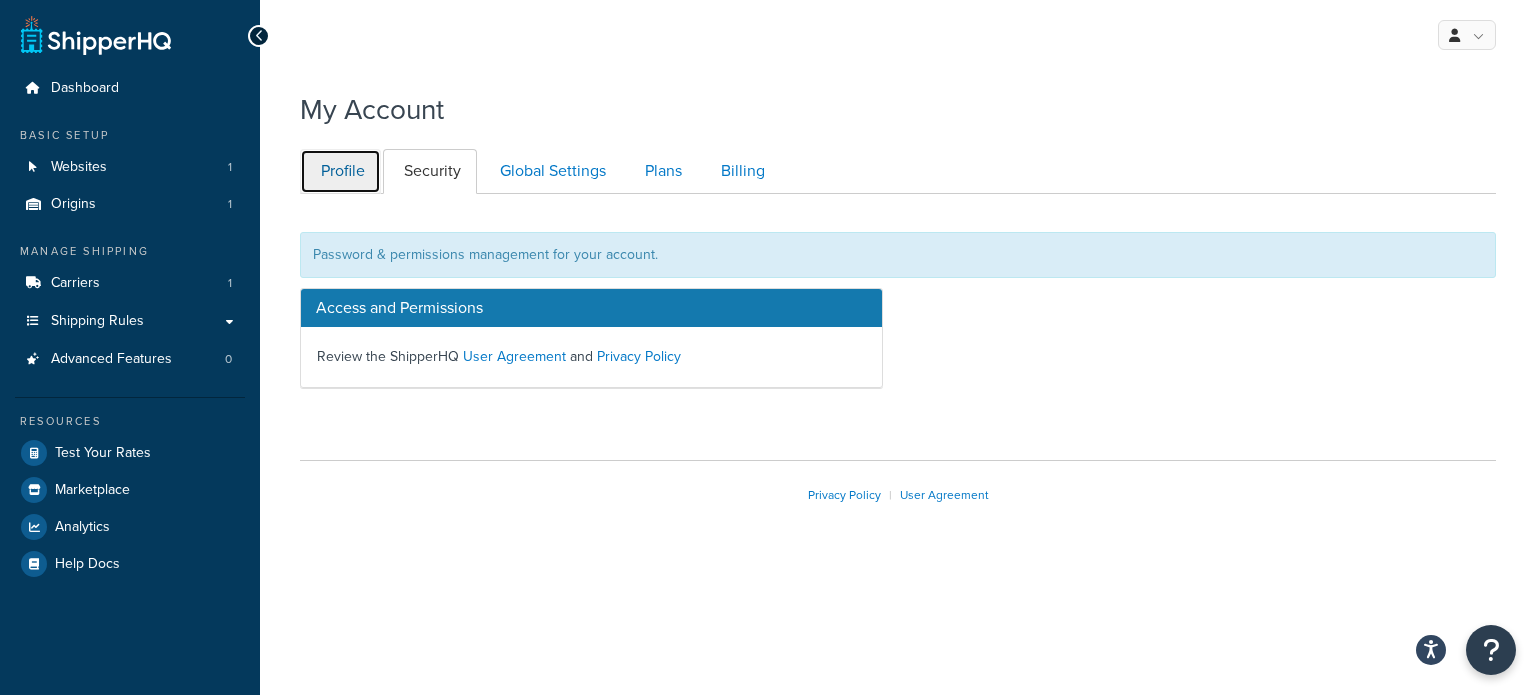 click on "Profile" at bounding box center [340, 171] 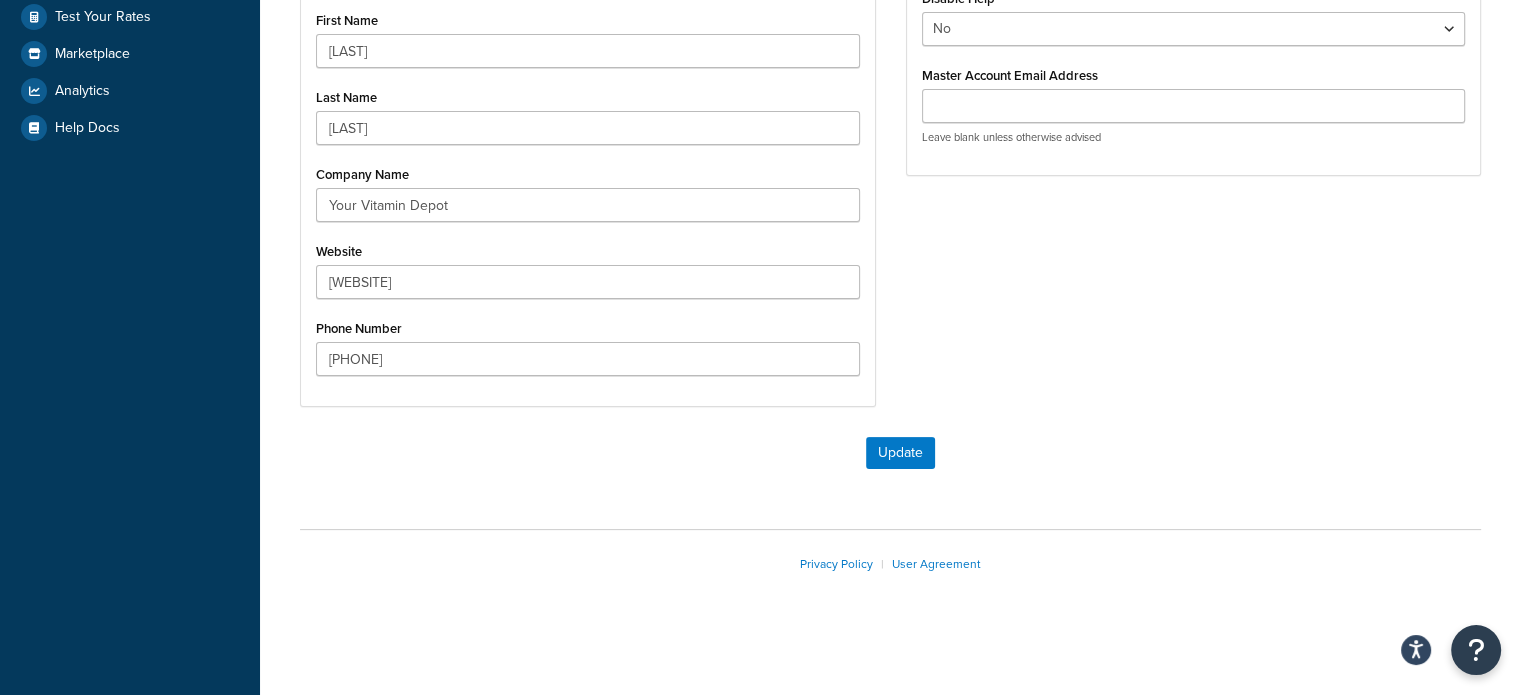 scroll, scrollTop: 0, scrollLeft: 0, axis: both 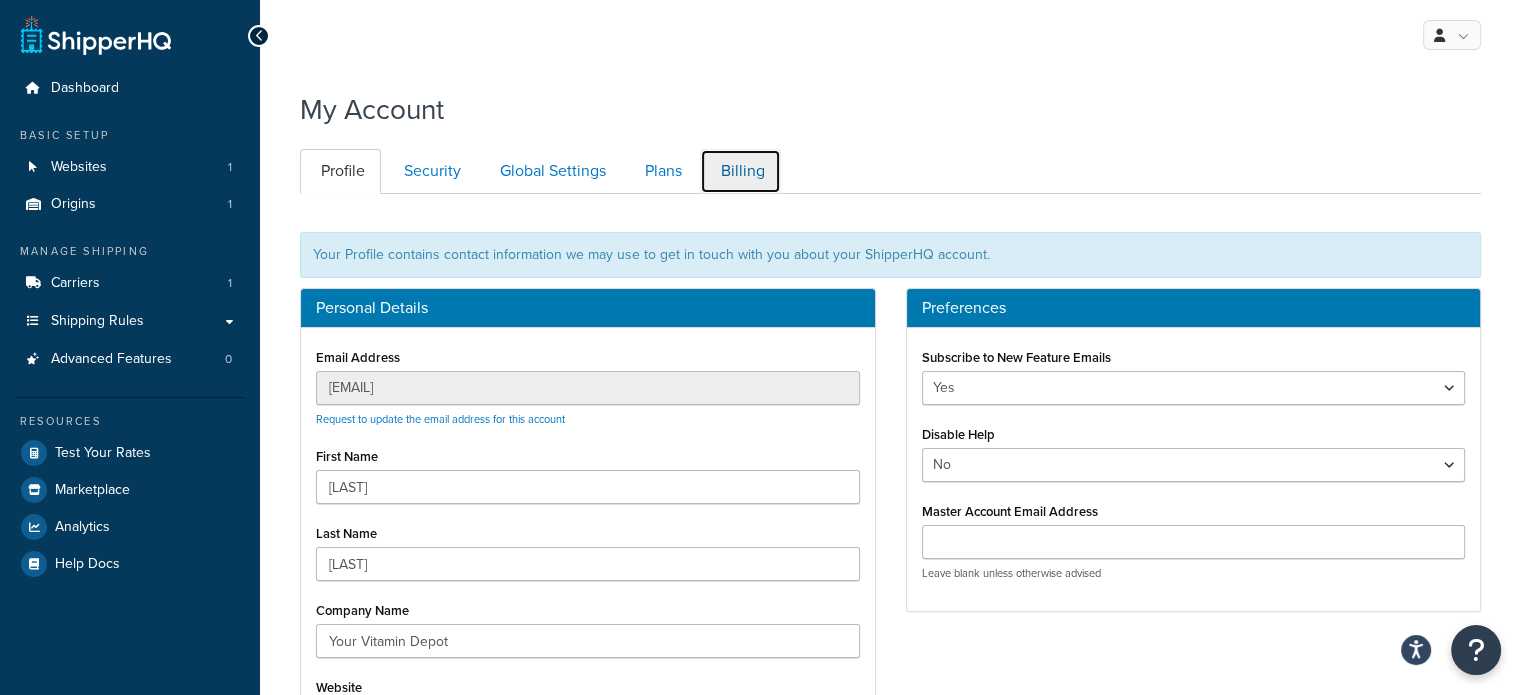 click on "Billing" at bounding box center (740, 171) 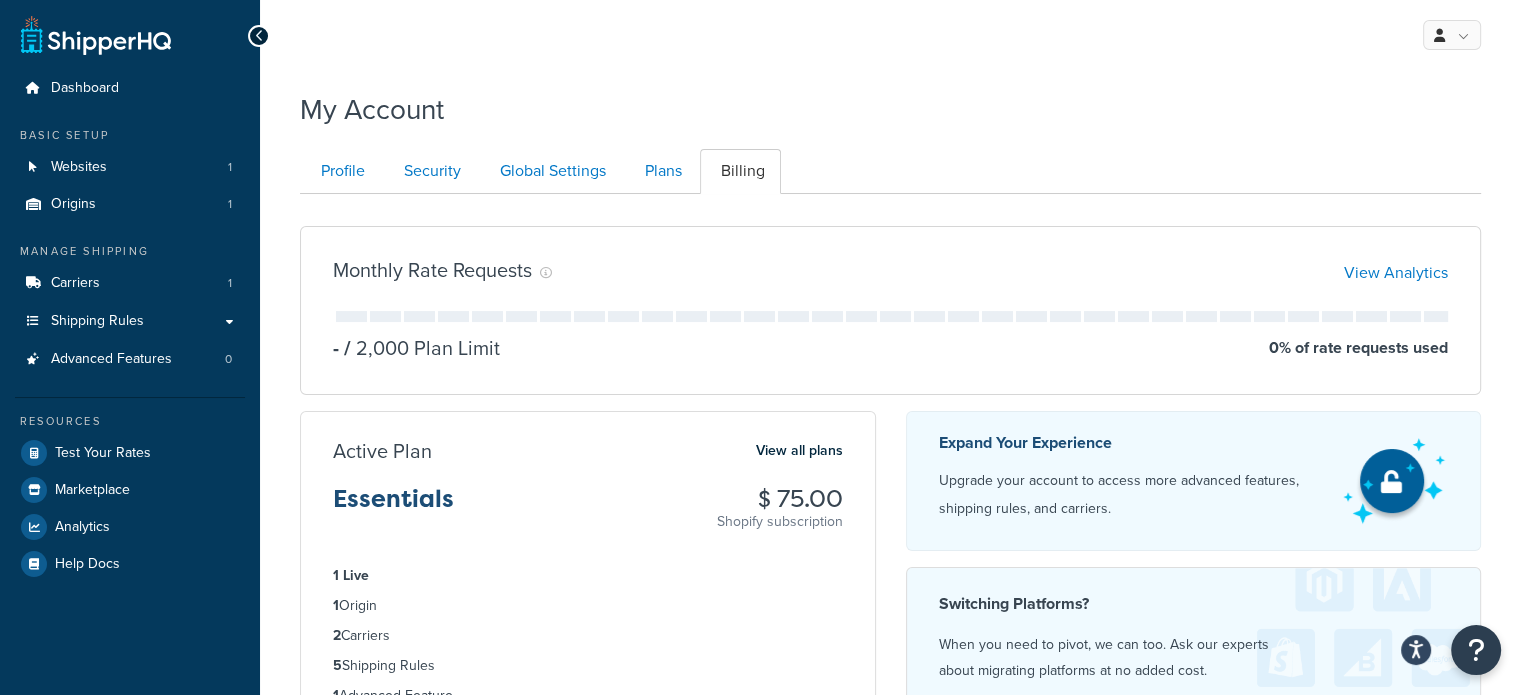 scroll, scrollTop: 193, scrollLeft: 0, axis: vertical 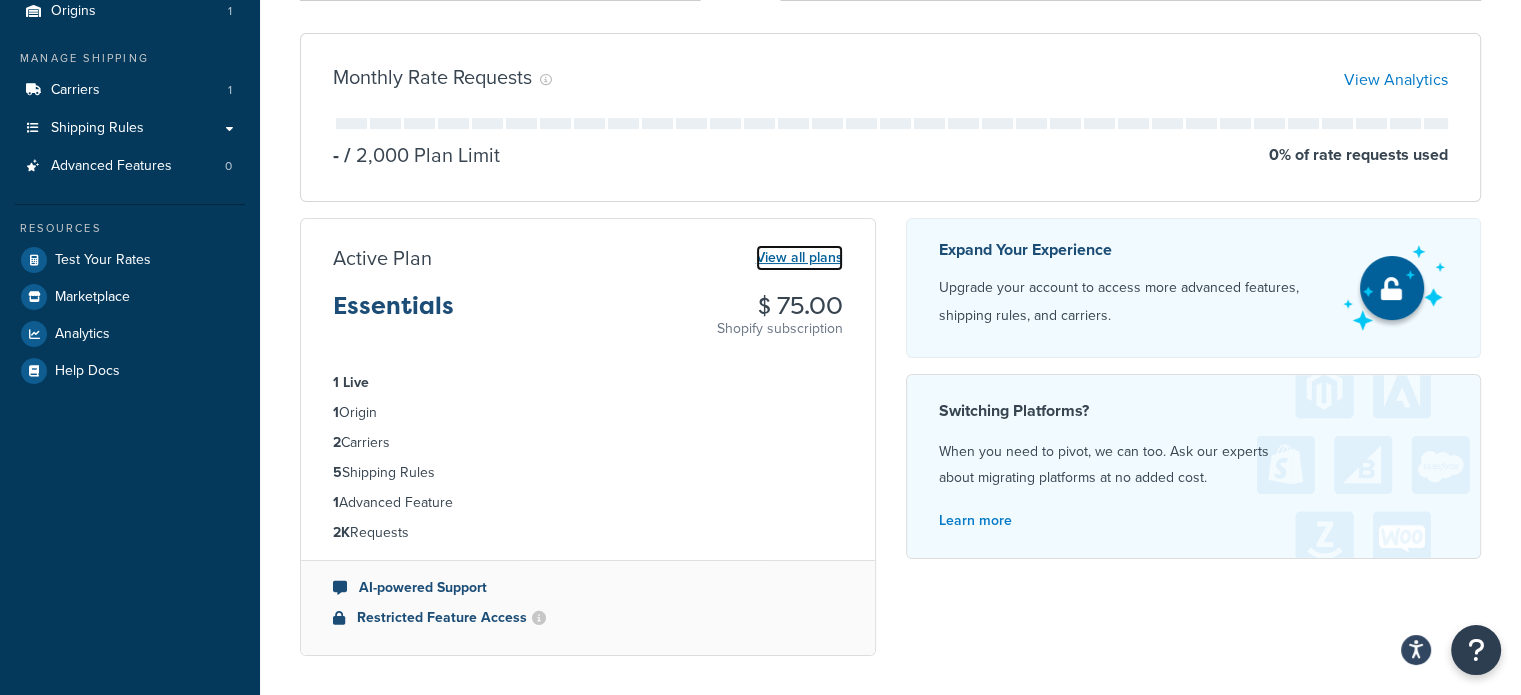 click on "View all plans" at bounding box center [799, 258] 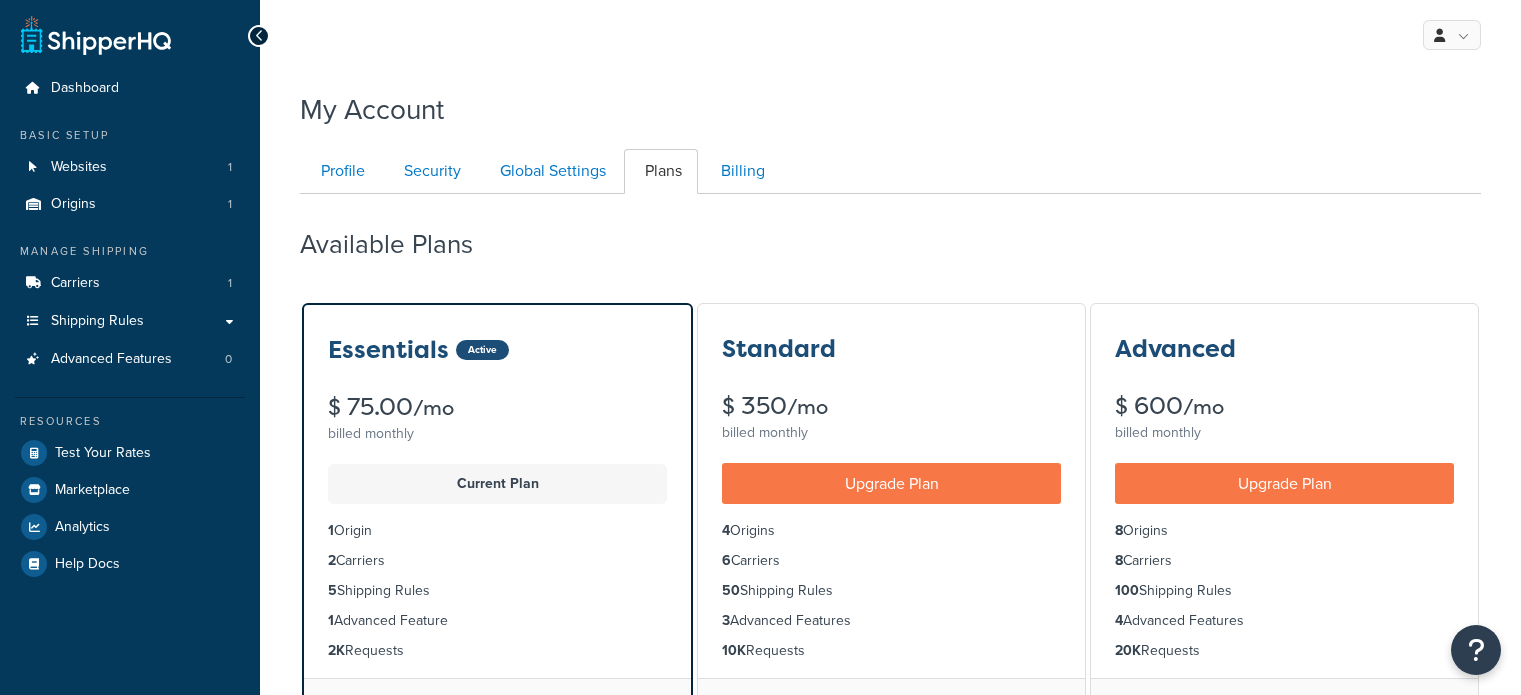 scroll, scrollTop: 0, scrollLeft: 0, axis: both 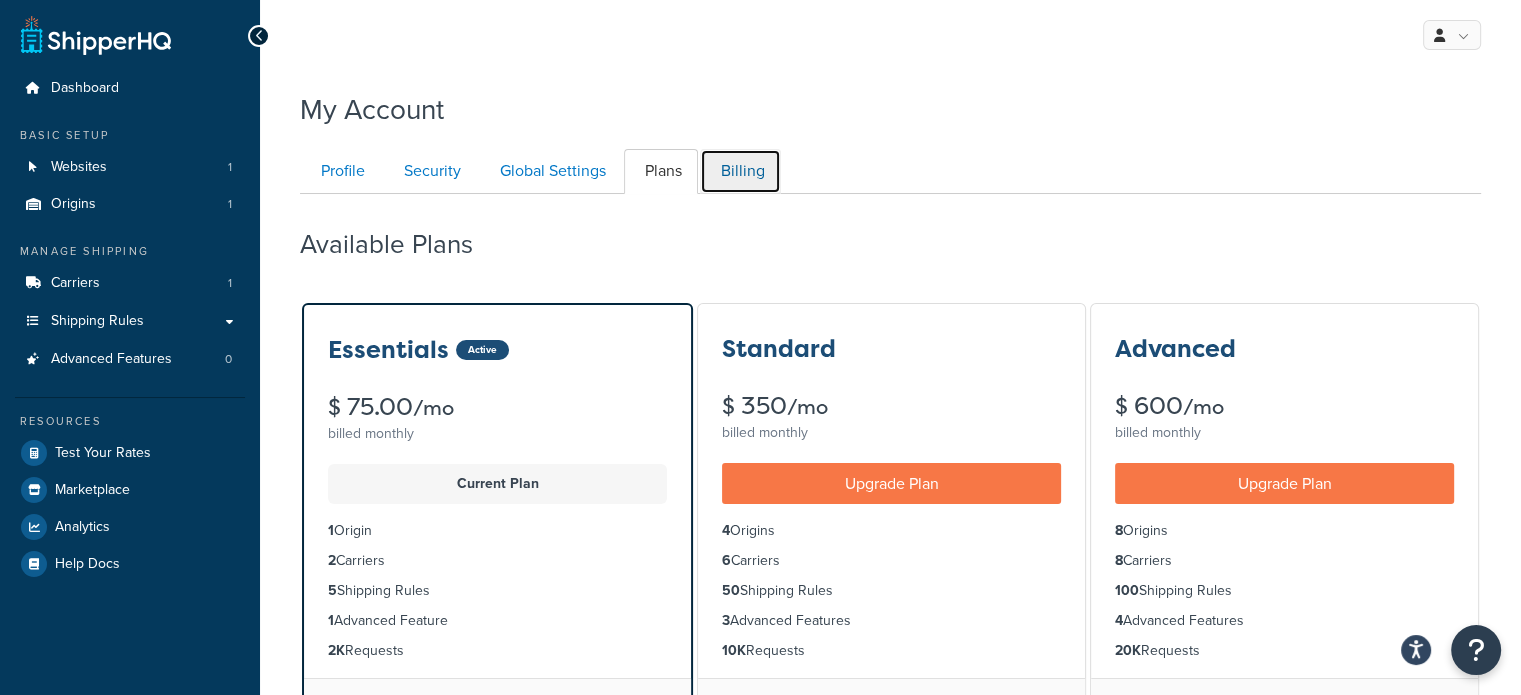 click on "Billing" at bounding box center (740, 171) 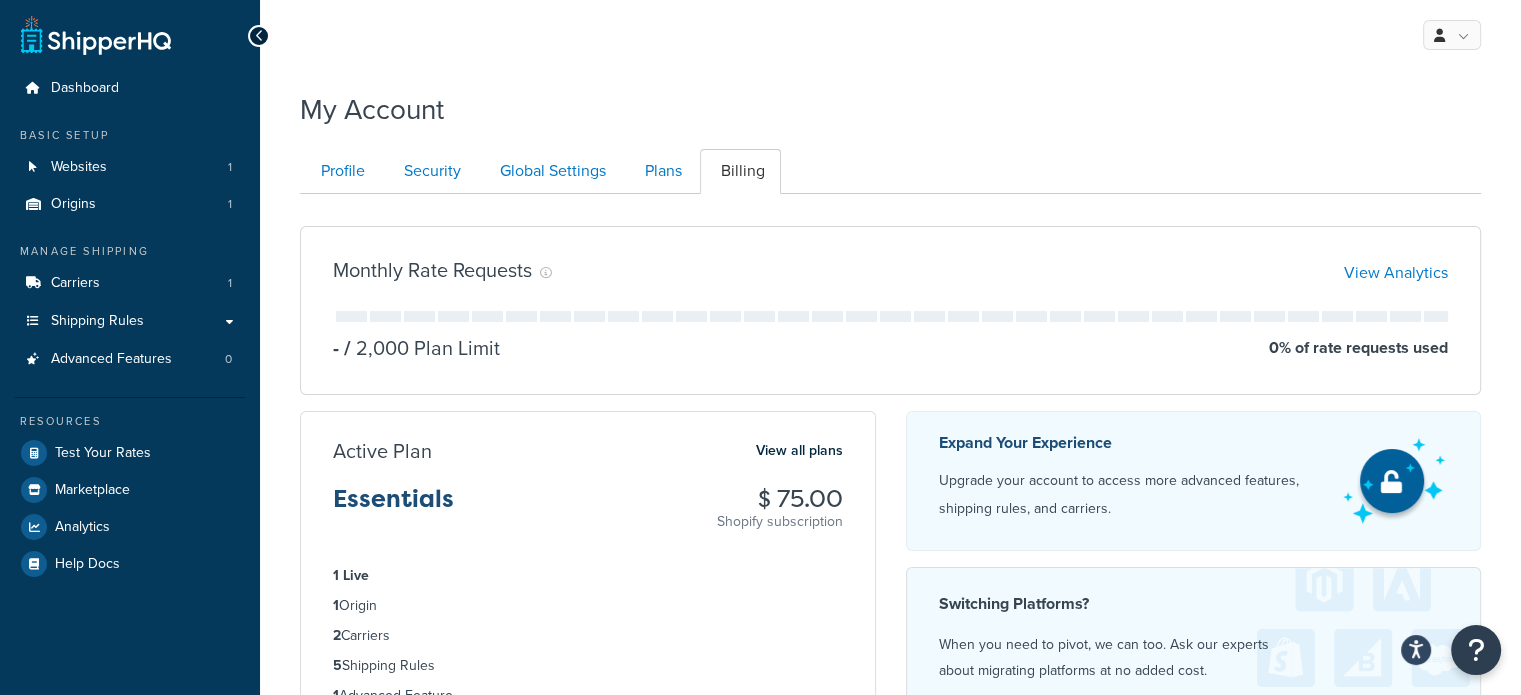 scroll, scrollTop: 0, scrollLeft: 0, axis: both 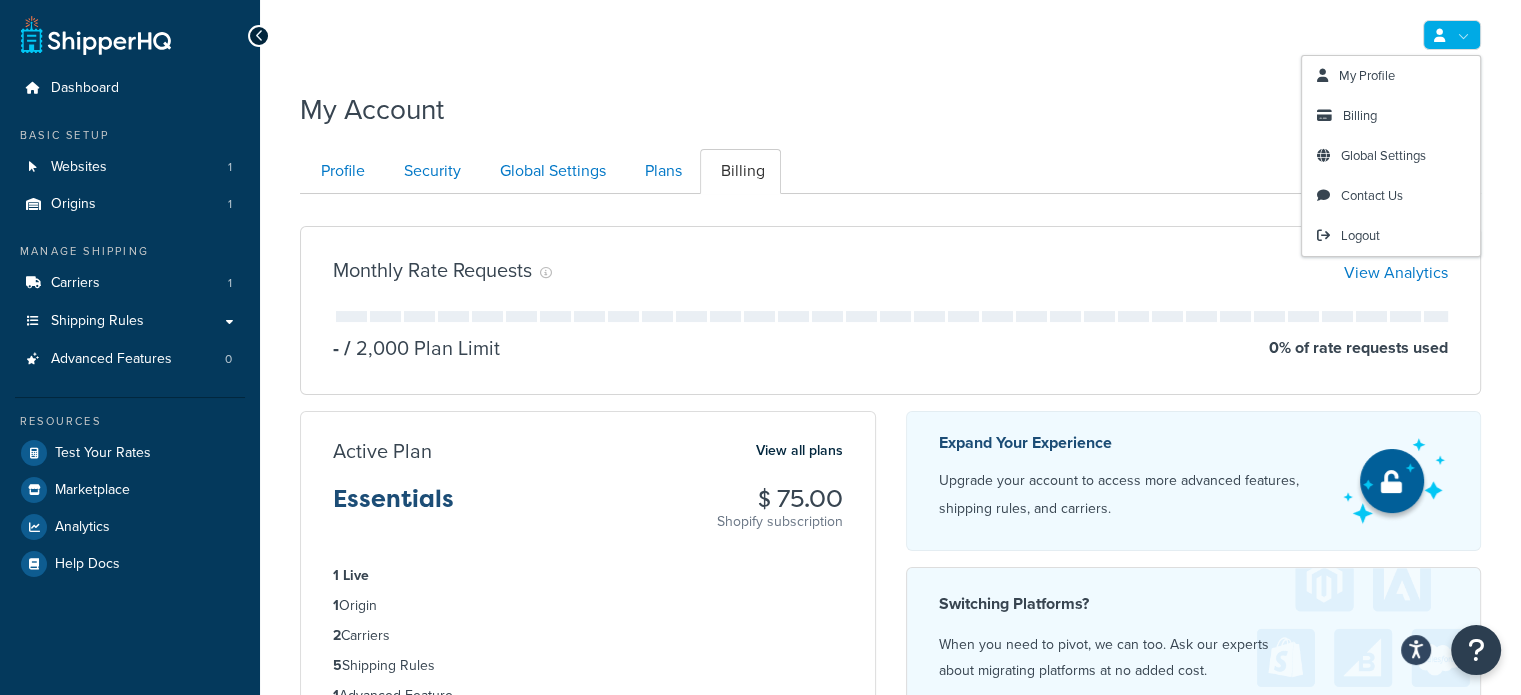 click at bounding box center (1452, 35) 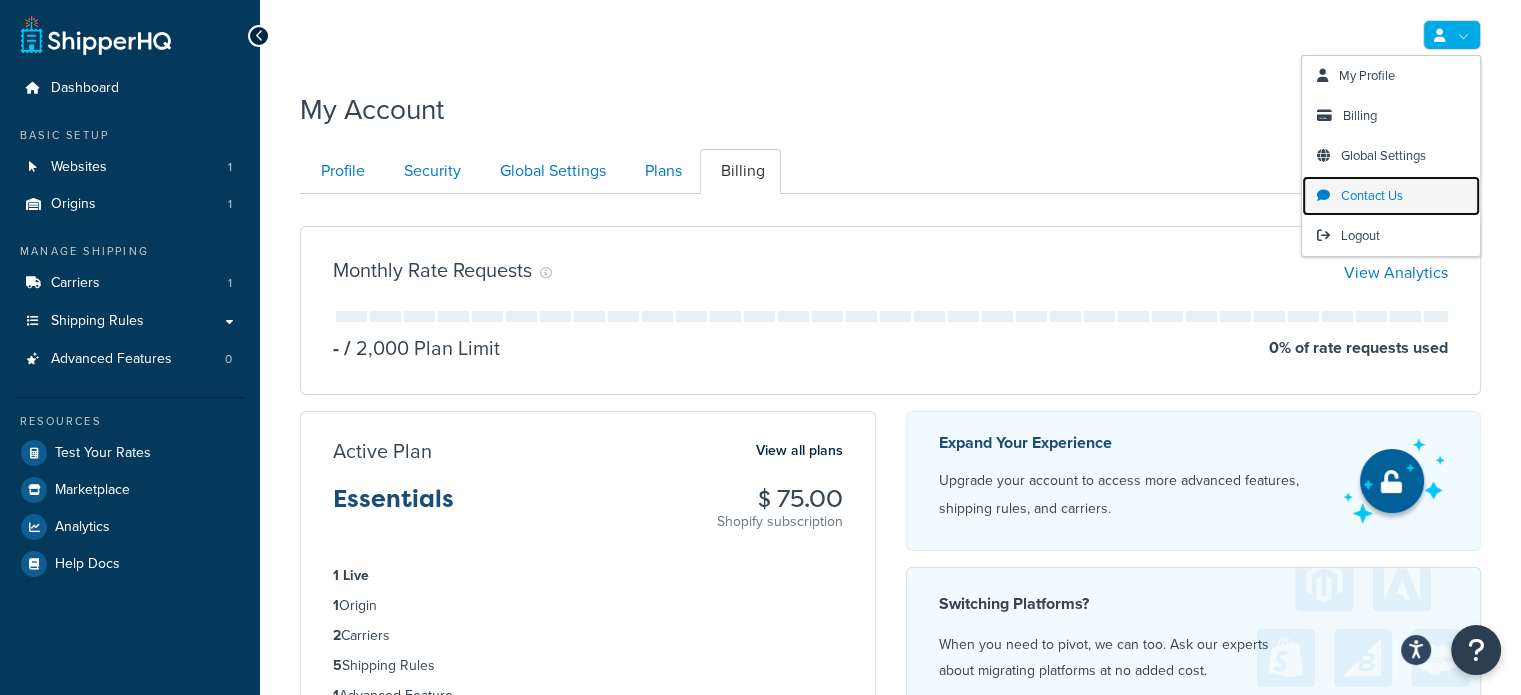 click on "Contact Us" at bounding box center [1391, 196] 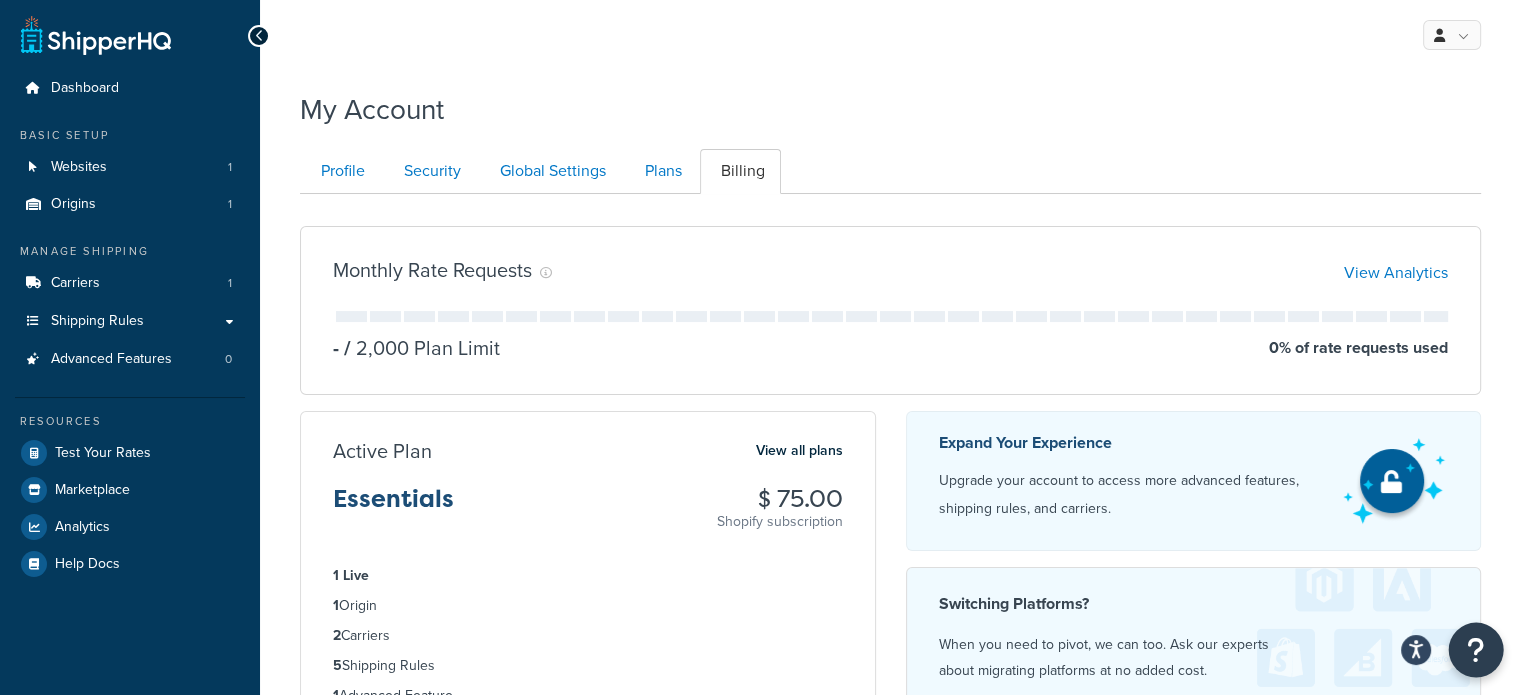 click at bounding box center (1476, 650) 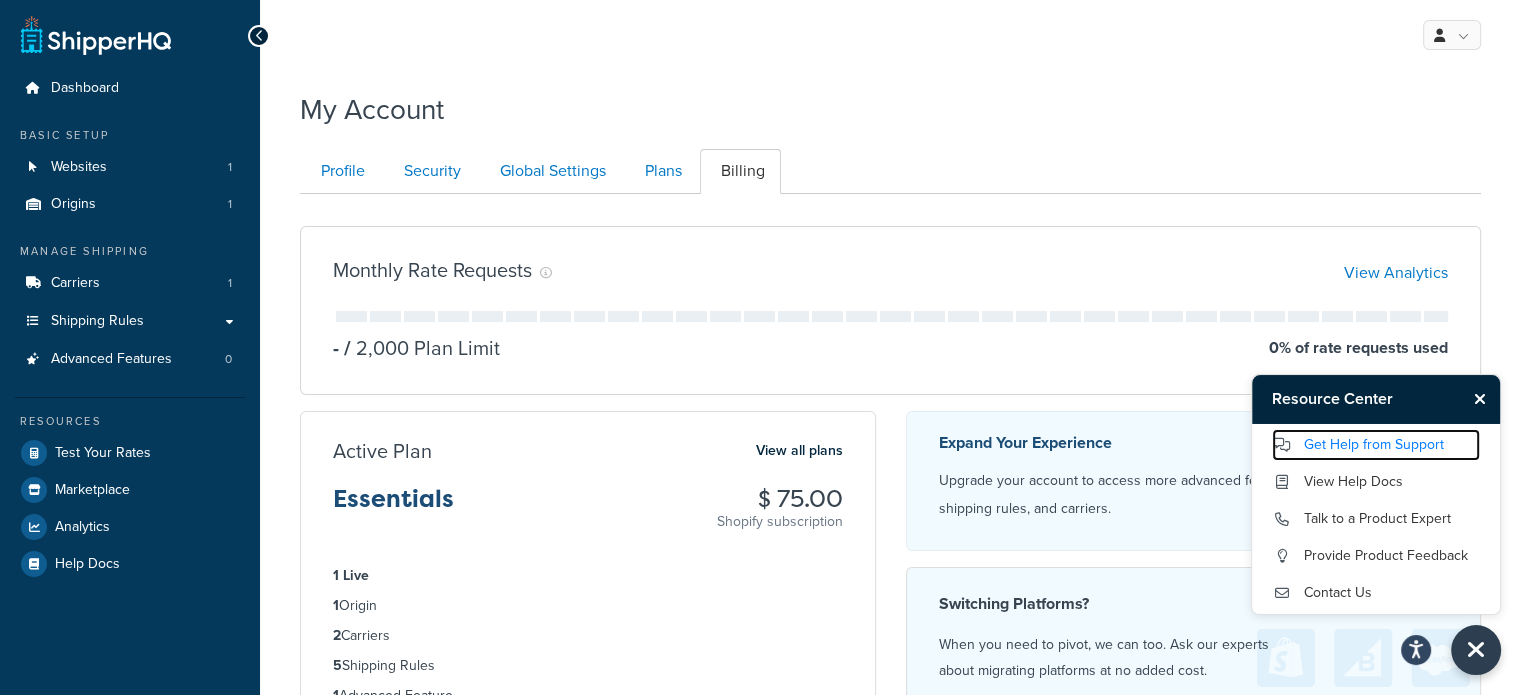 click on "Get Help from Support" at bounding box center [1376, 445] 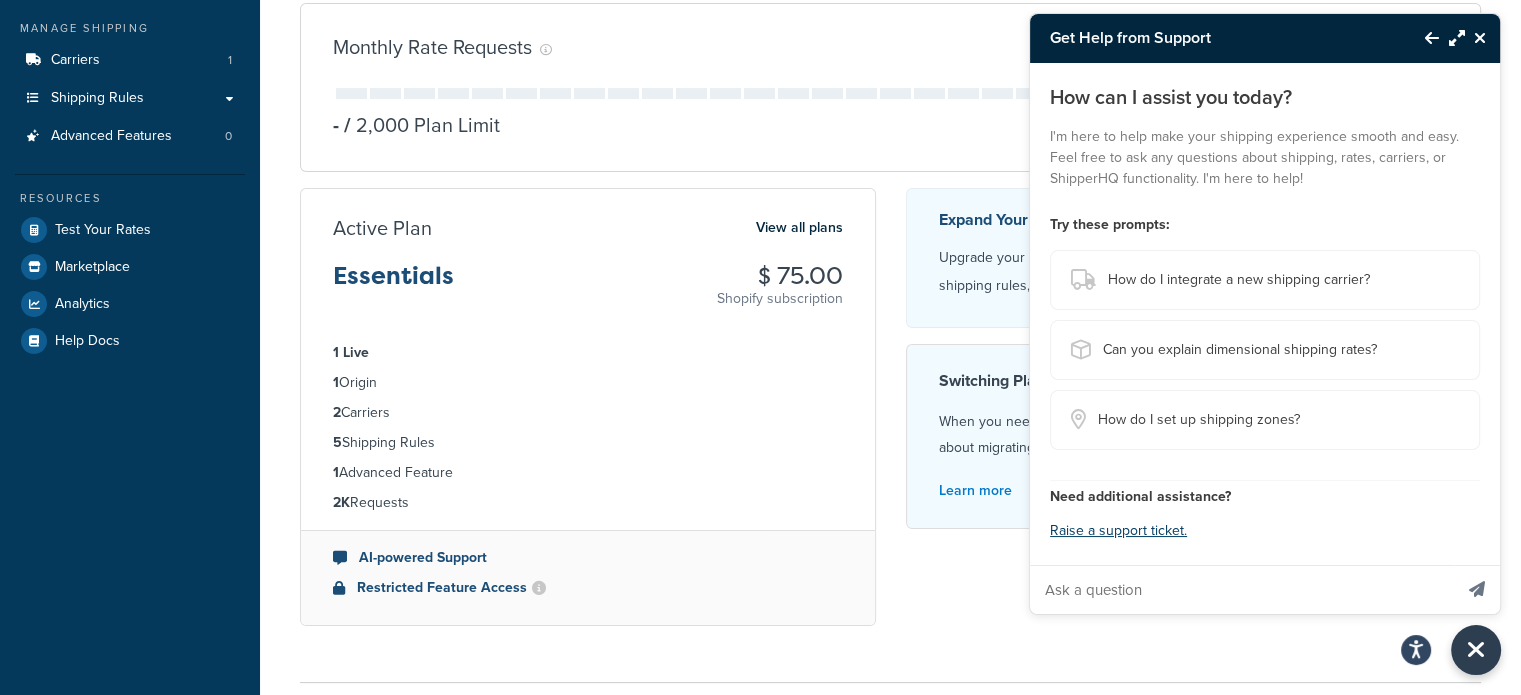 scroll, scrollTop: 224, scrollLeft: 0, axis: vertical 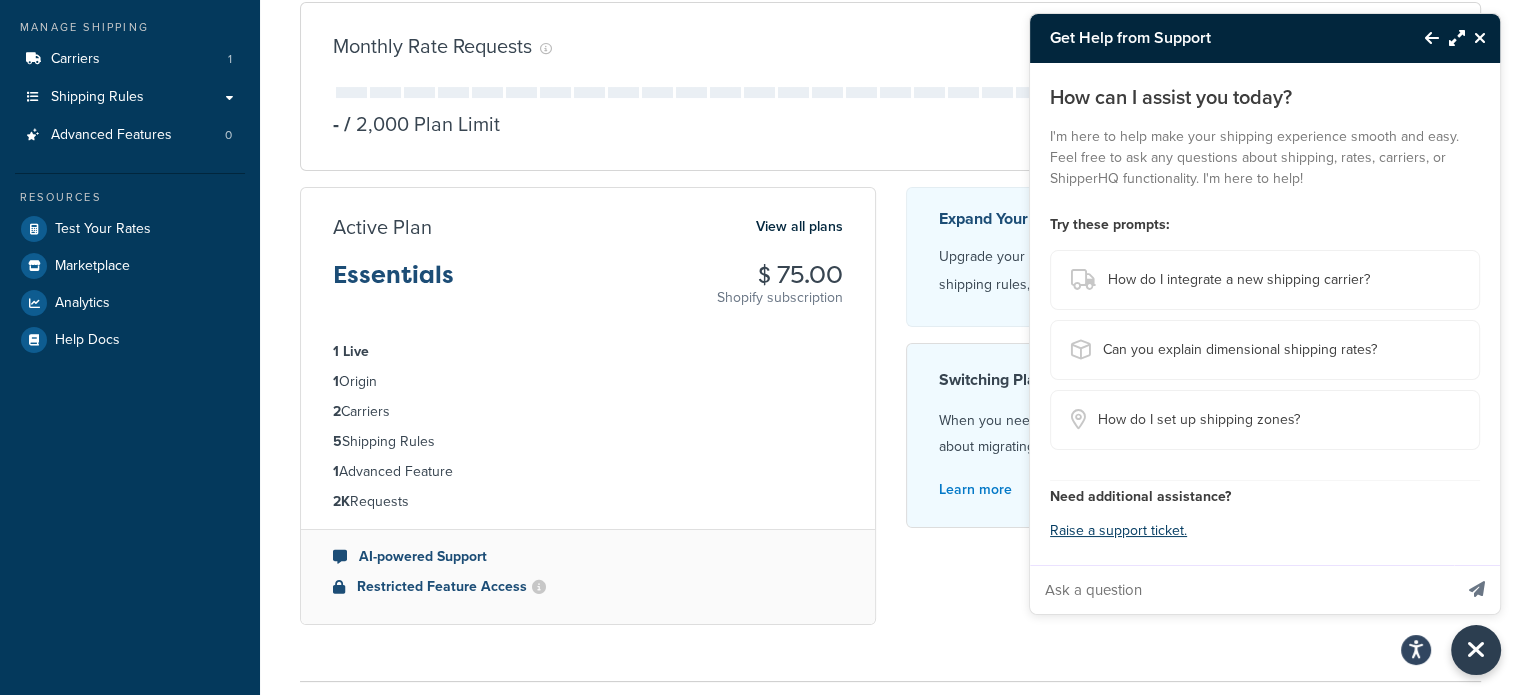click at bounding box center (1241, 590) 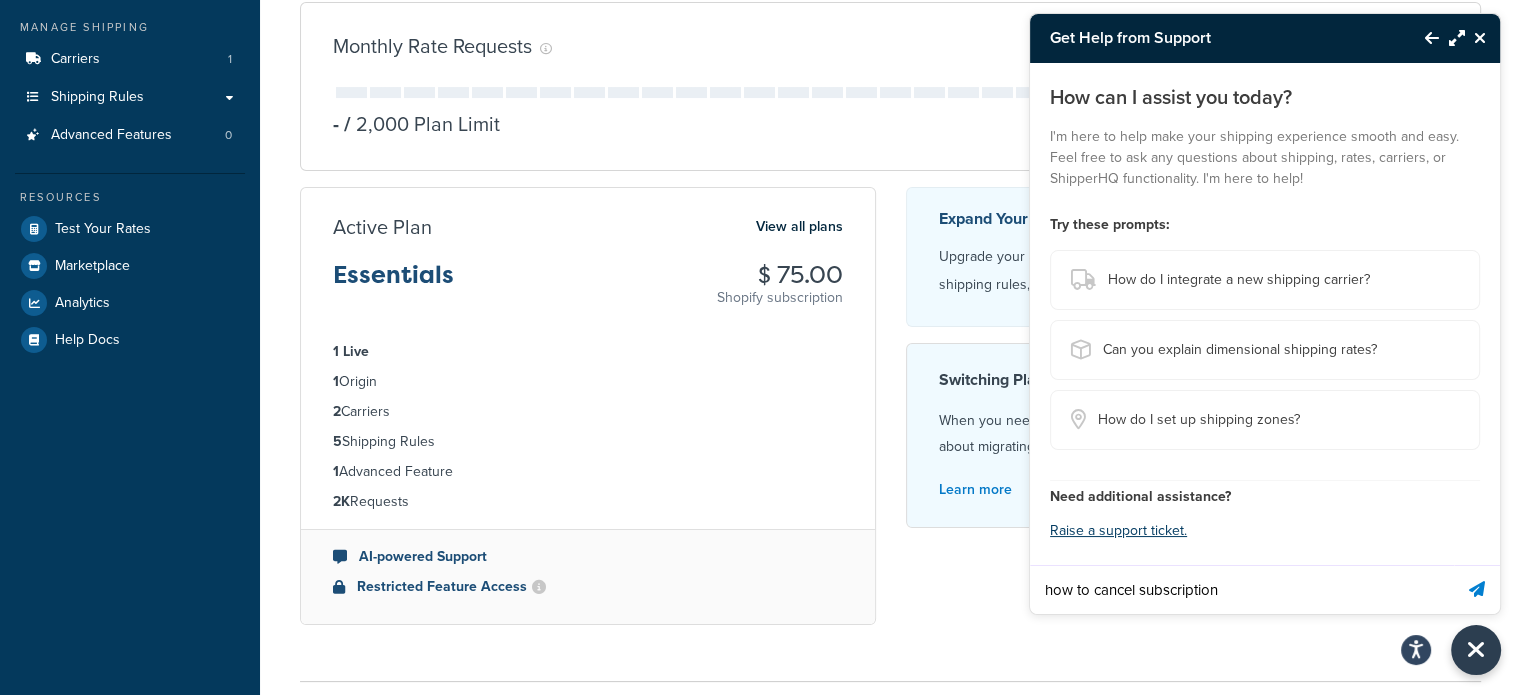 type on "how to cancel subscription" 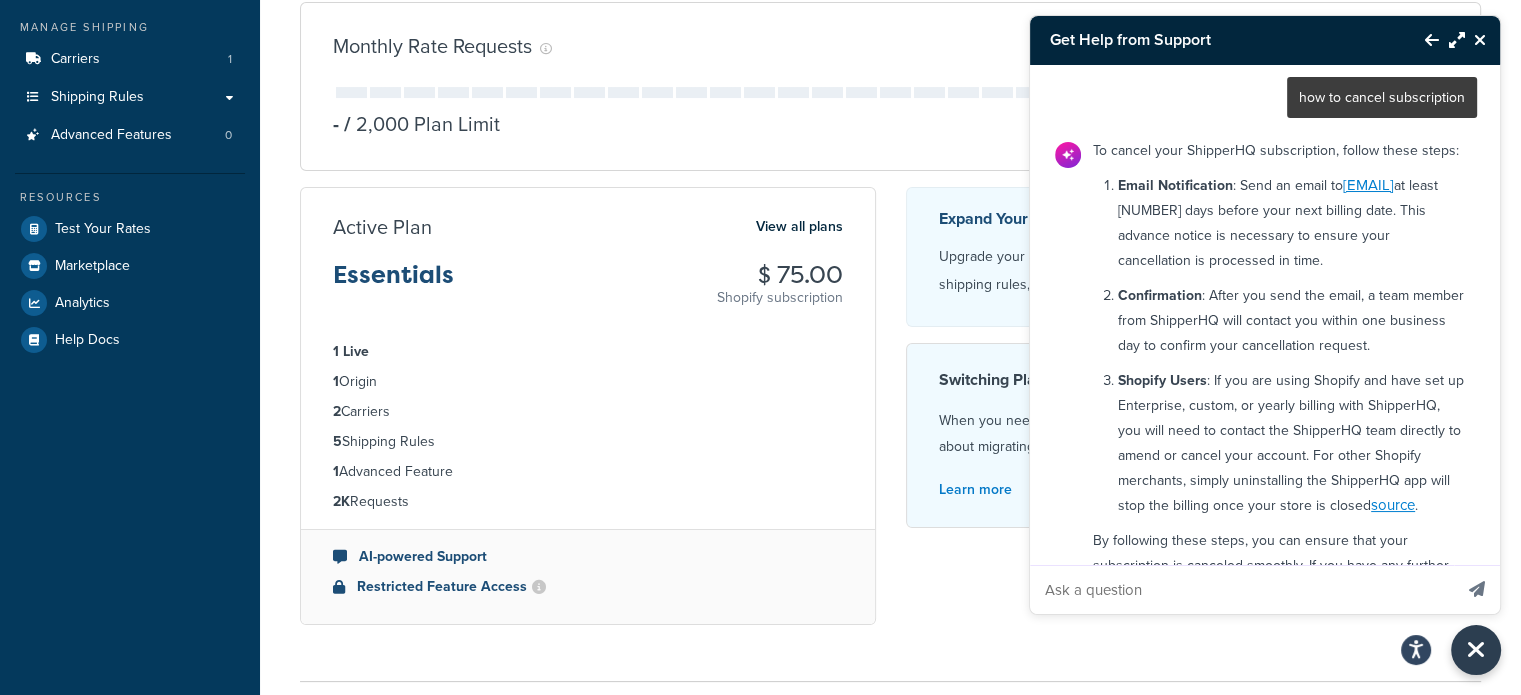 scroll, scrollTop: 0, scrollLeft: 0, axis: both 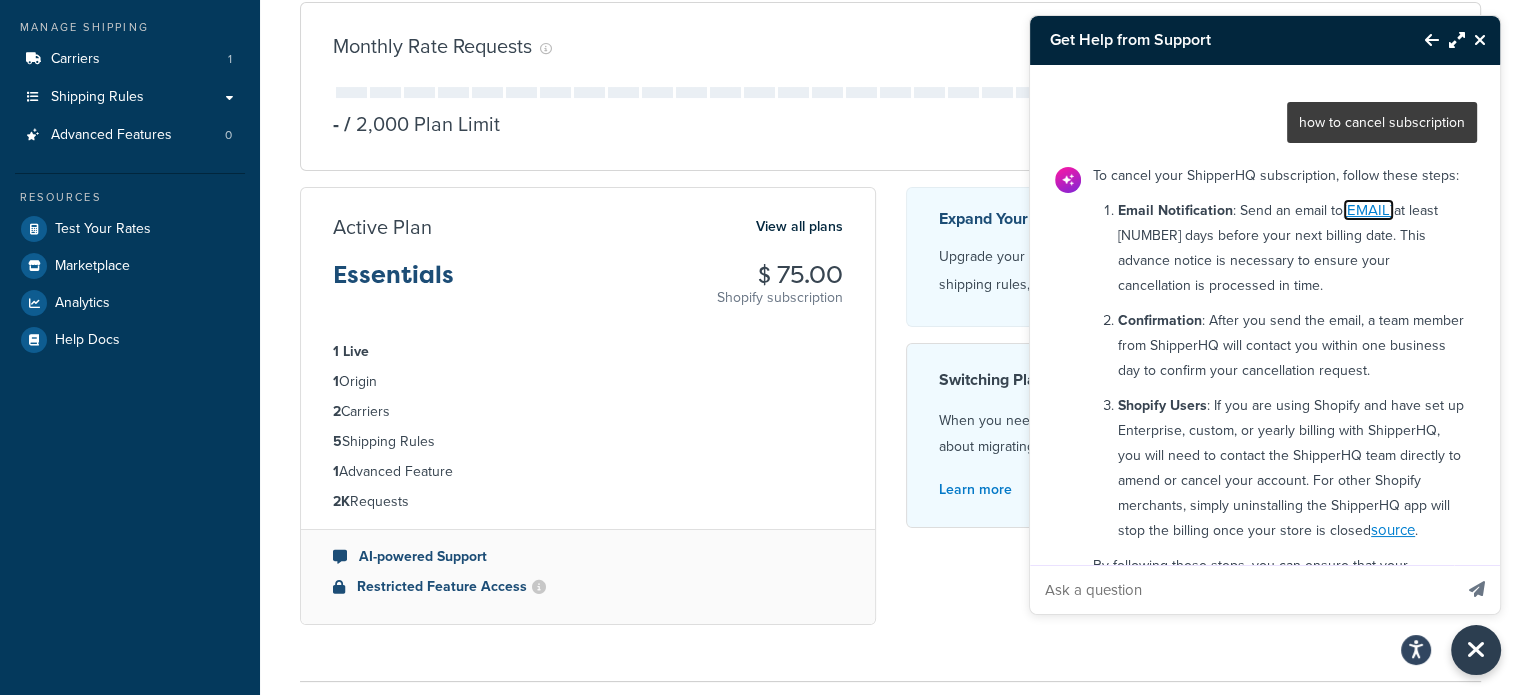 click on "customersuccess@shipperhq.com" at bounding box center [1368, 210] 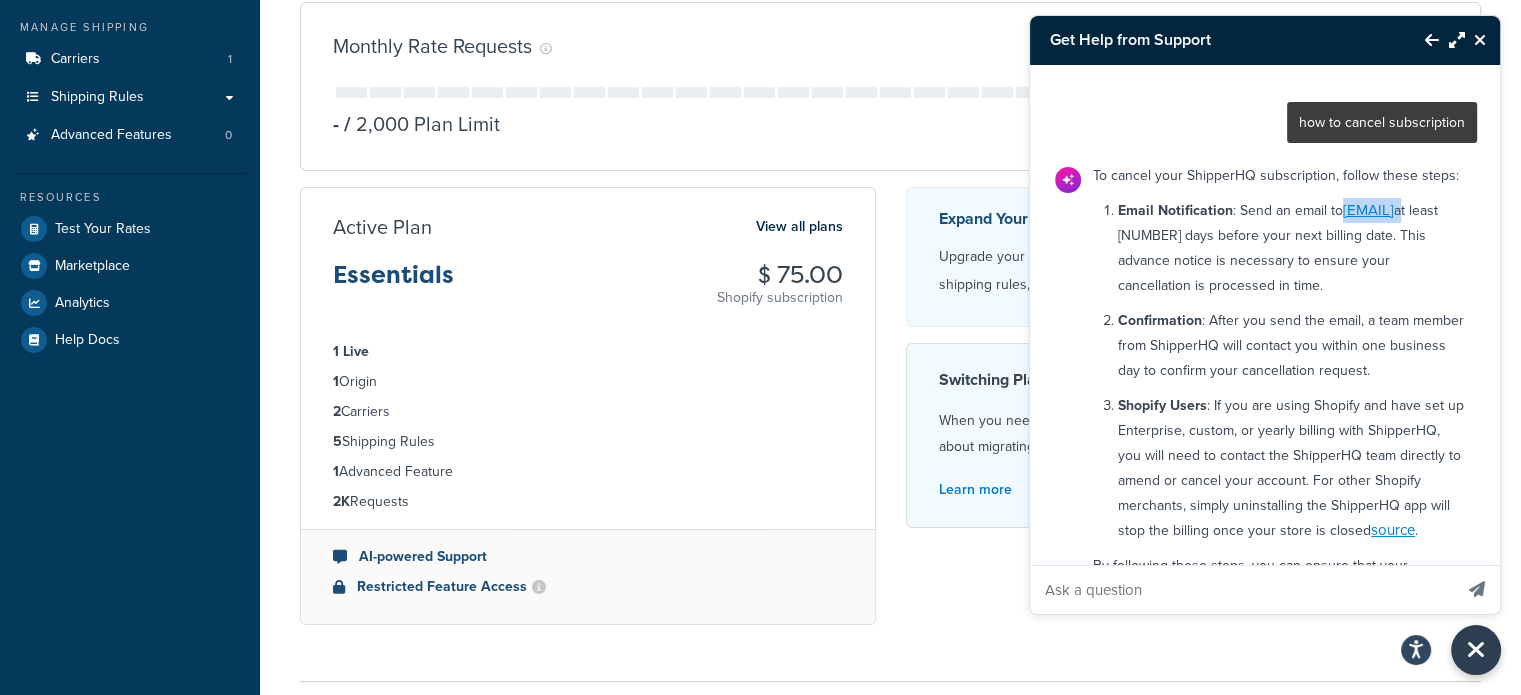 drag, startPoint x: 1344, startPoint y: 263, endPoint x: 1121, endPoint y: 259, distance: 223.03587 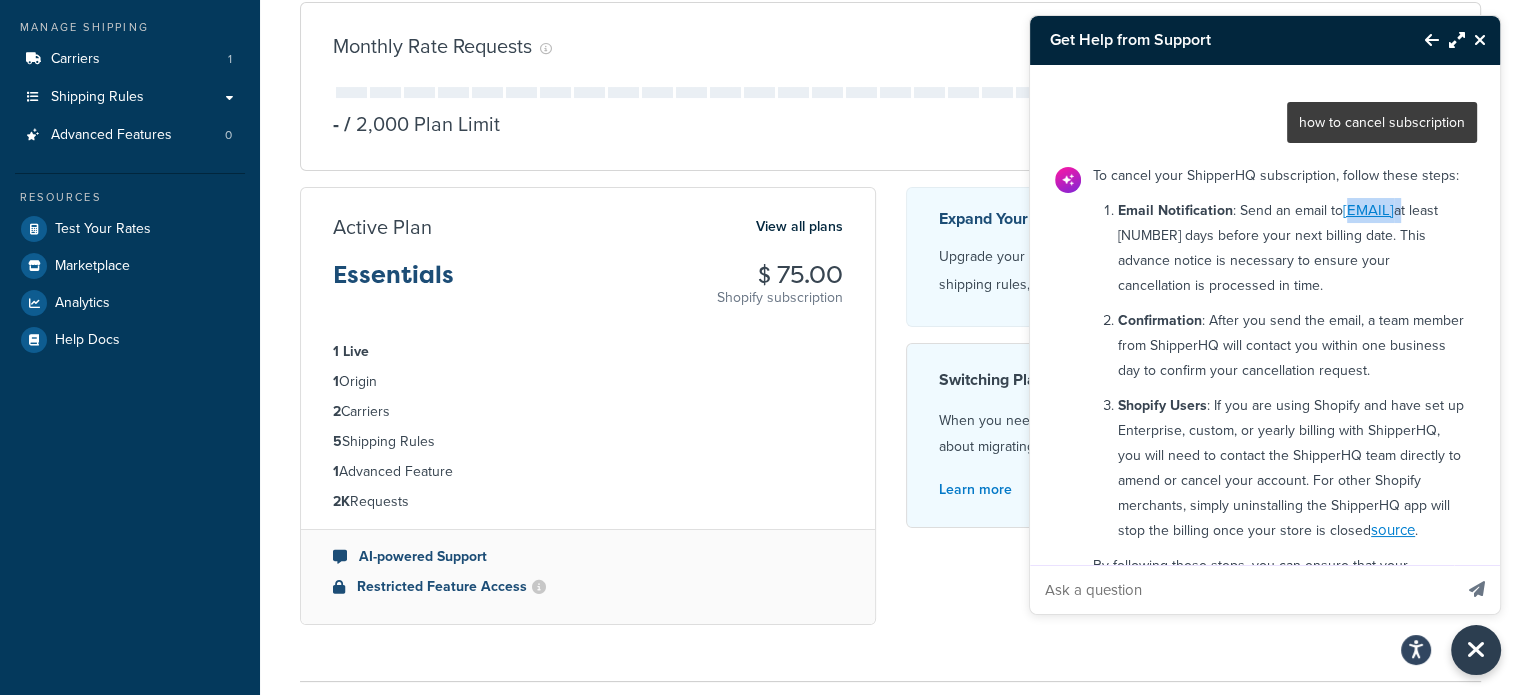 copy on "ustomersuccess@shipperhq.com" 